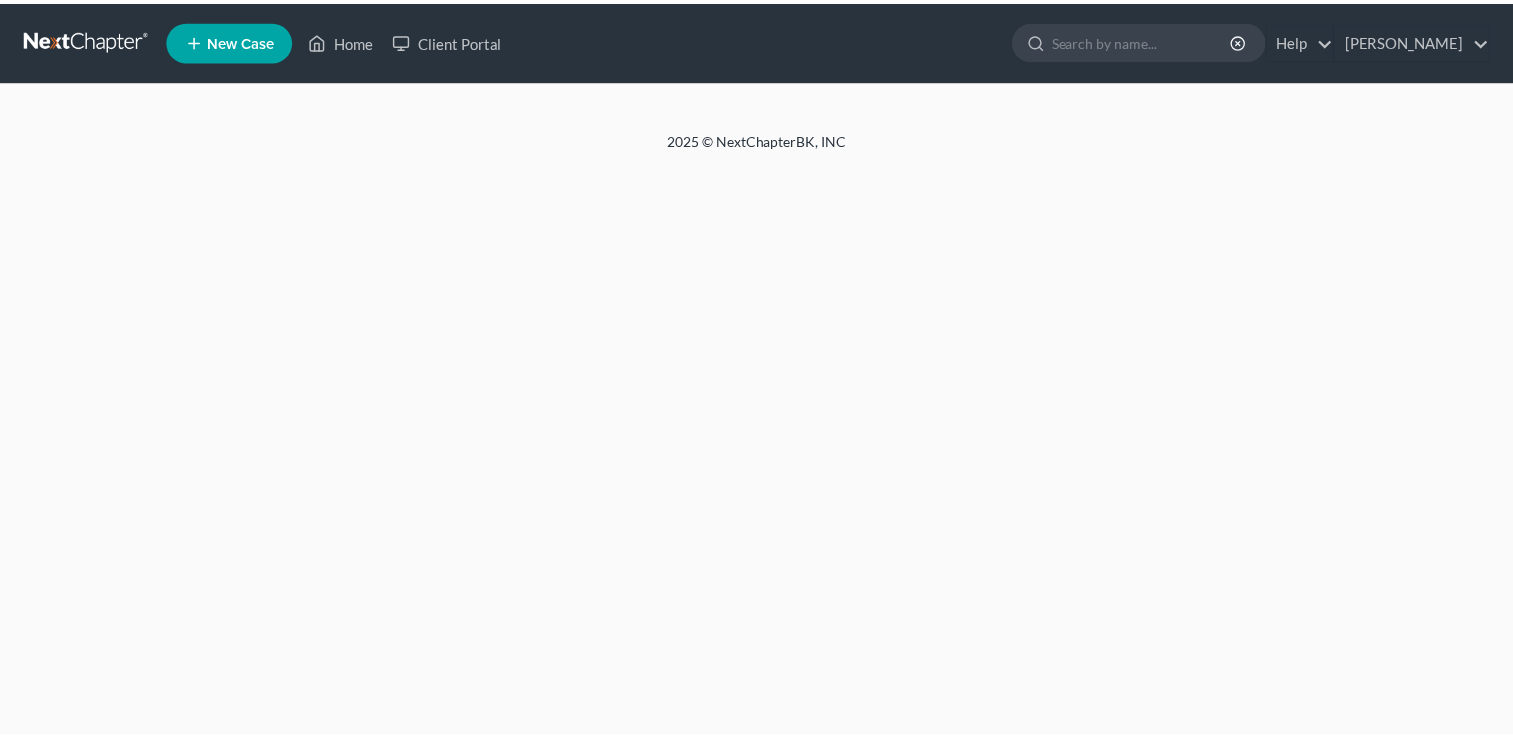 scroll, scrollTop: 0, scrollLeft: 0, axis: both 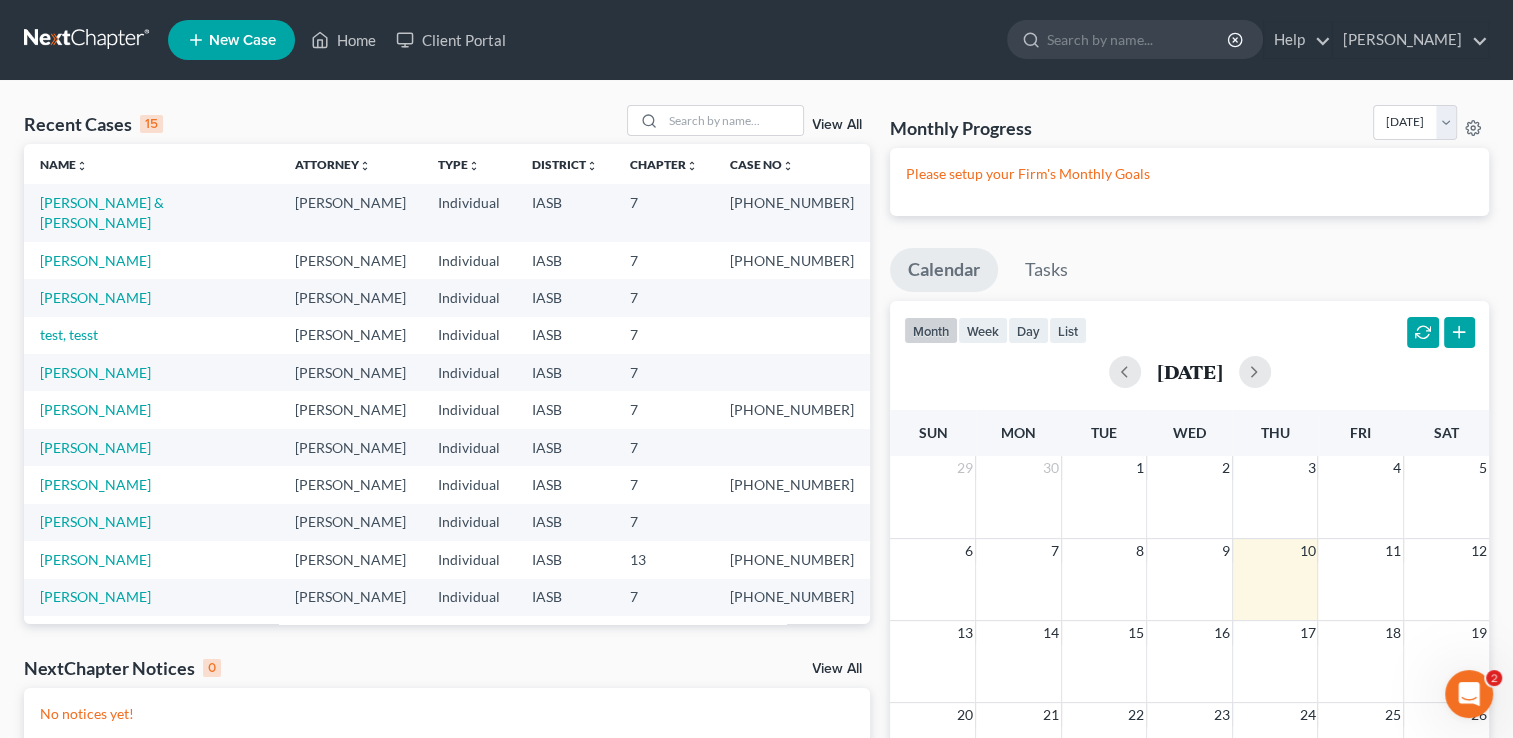 click 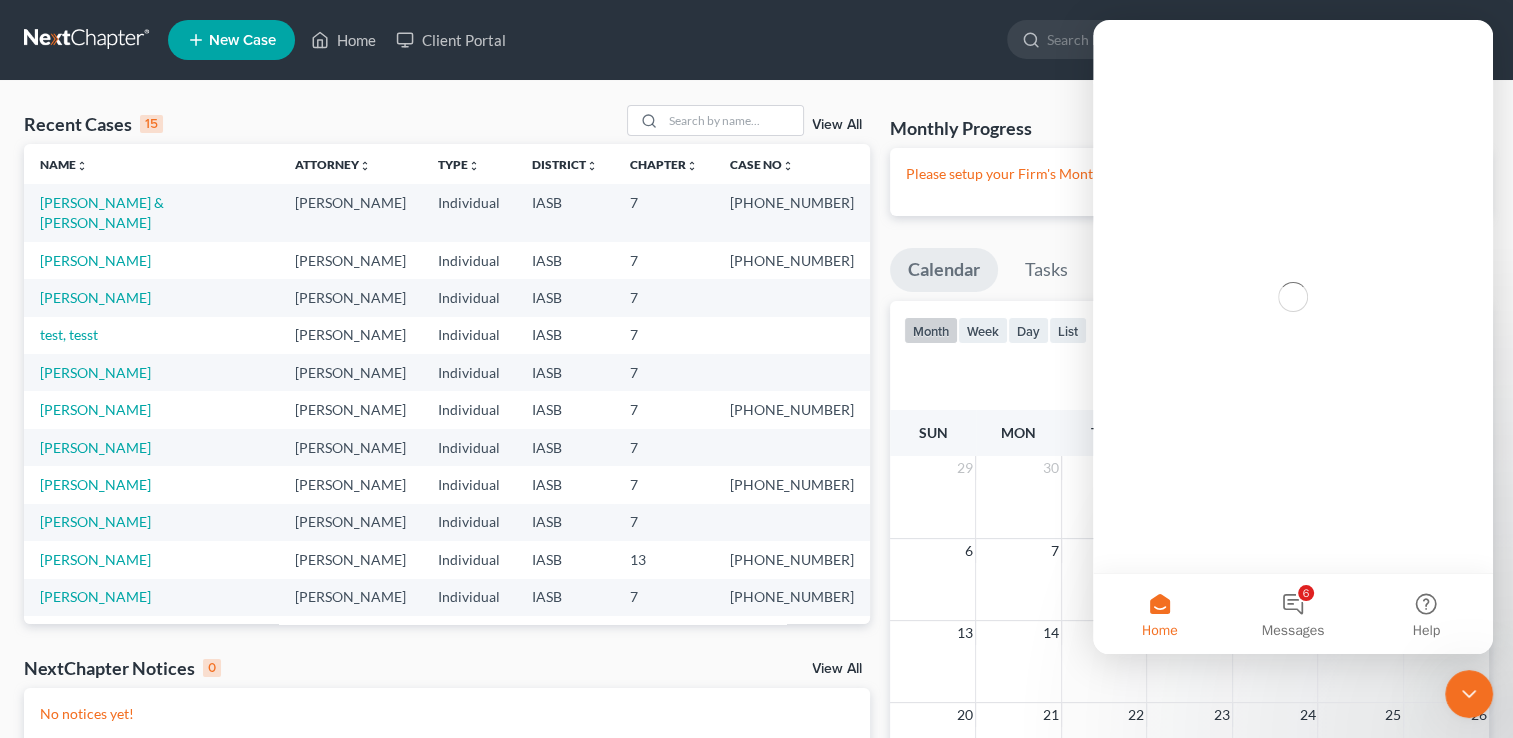 scroll, scrollTop: 0, scrollLeft: 0, axis: both 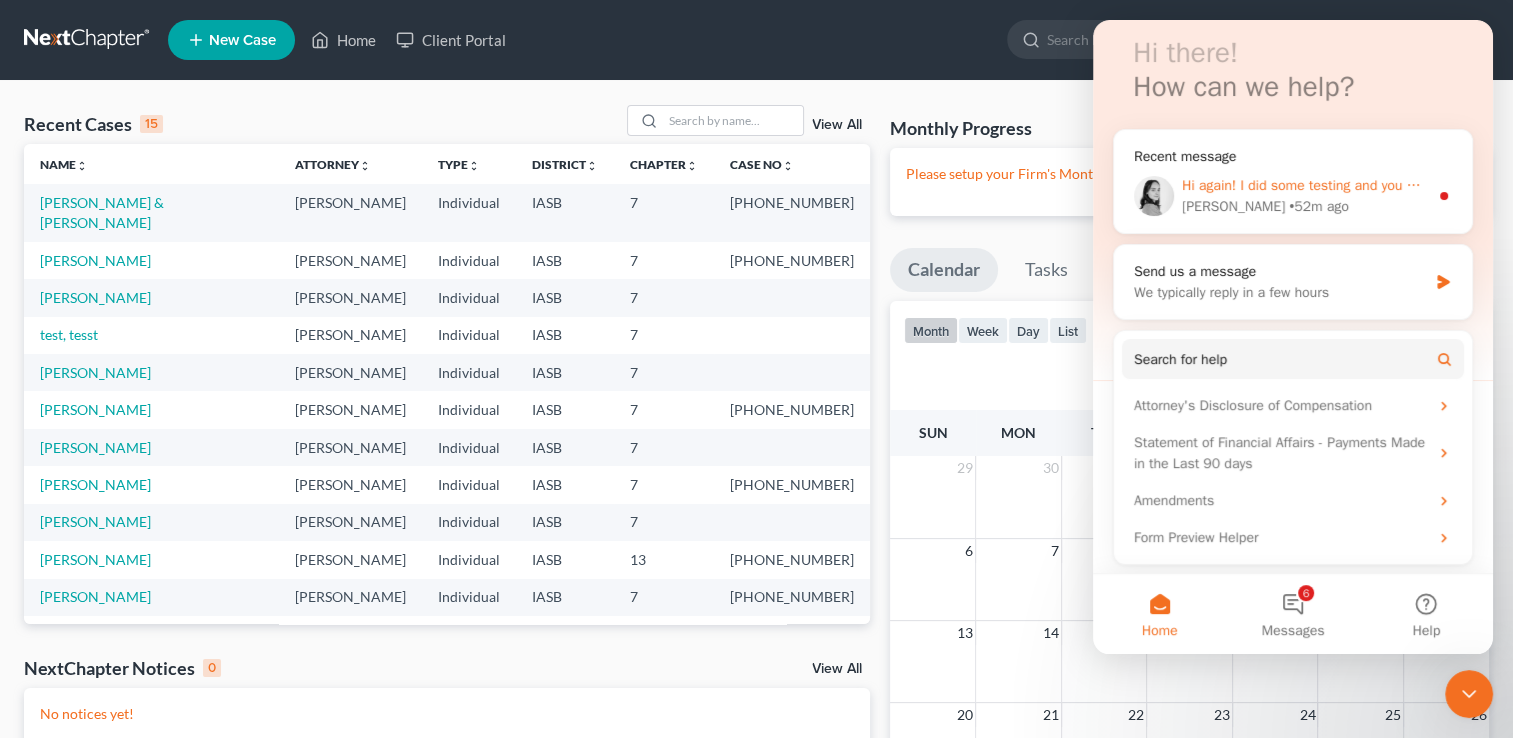click on "[PERSON_NAME] •  52m ago" at bounding box center [1305, 206] 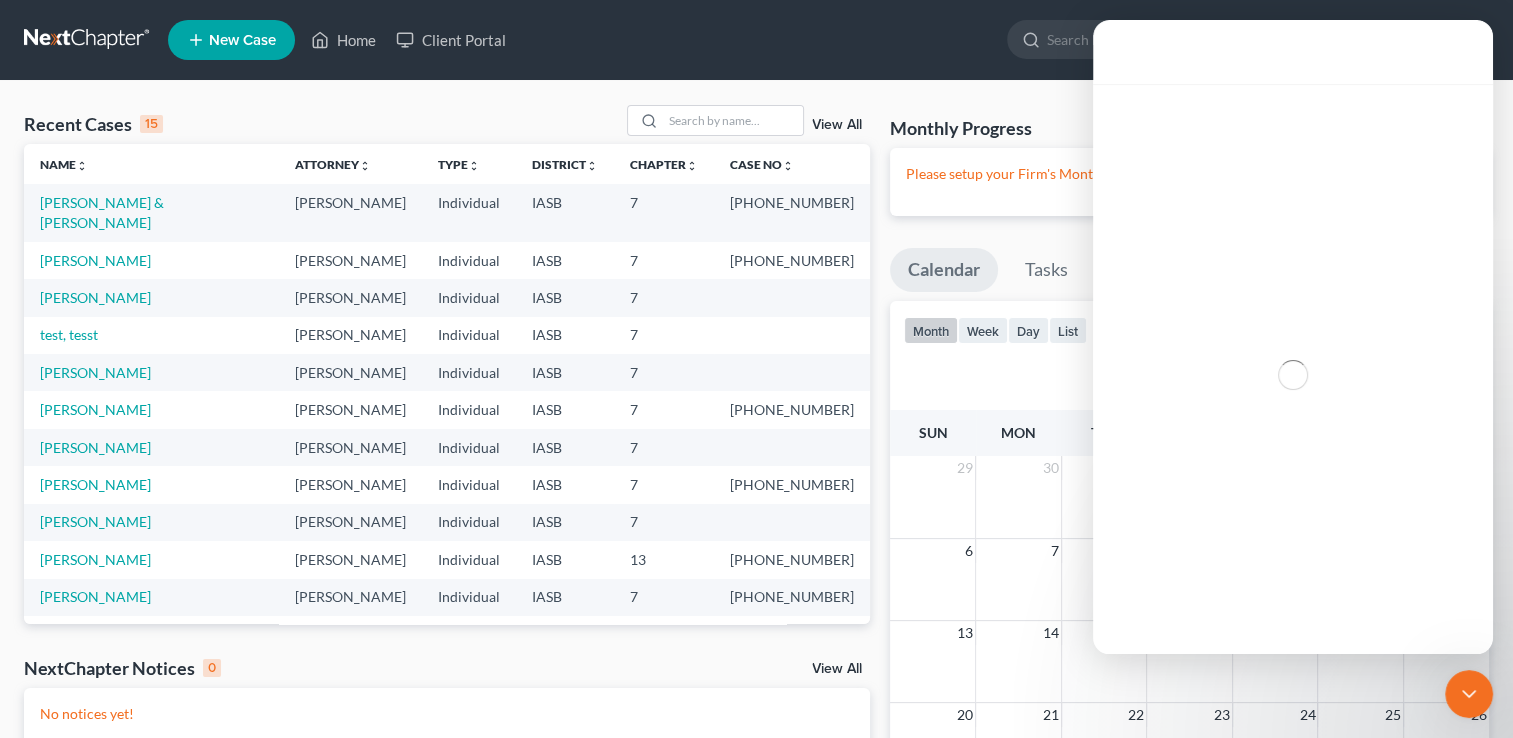 scroll, scrollTop: 0, scrollLeft: 0, axis: both 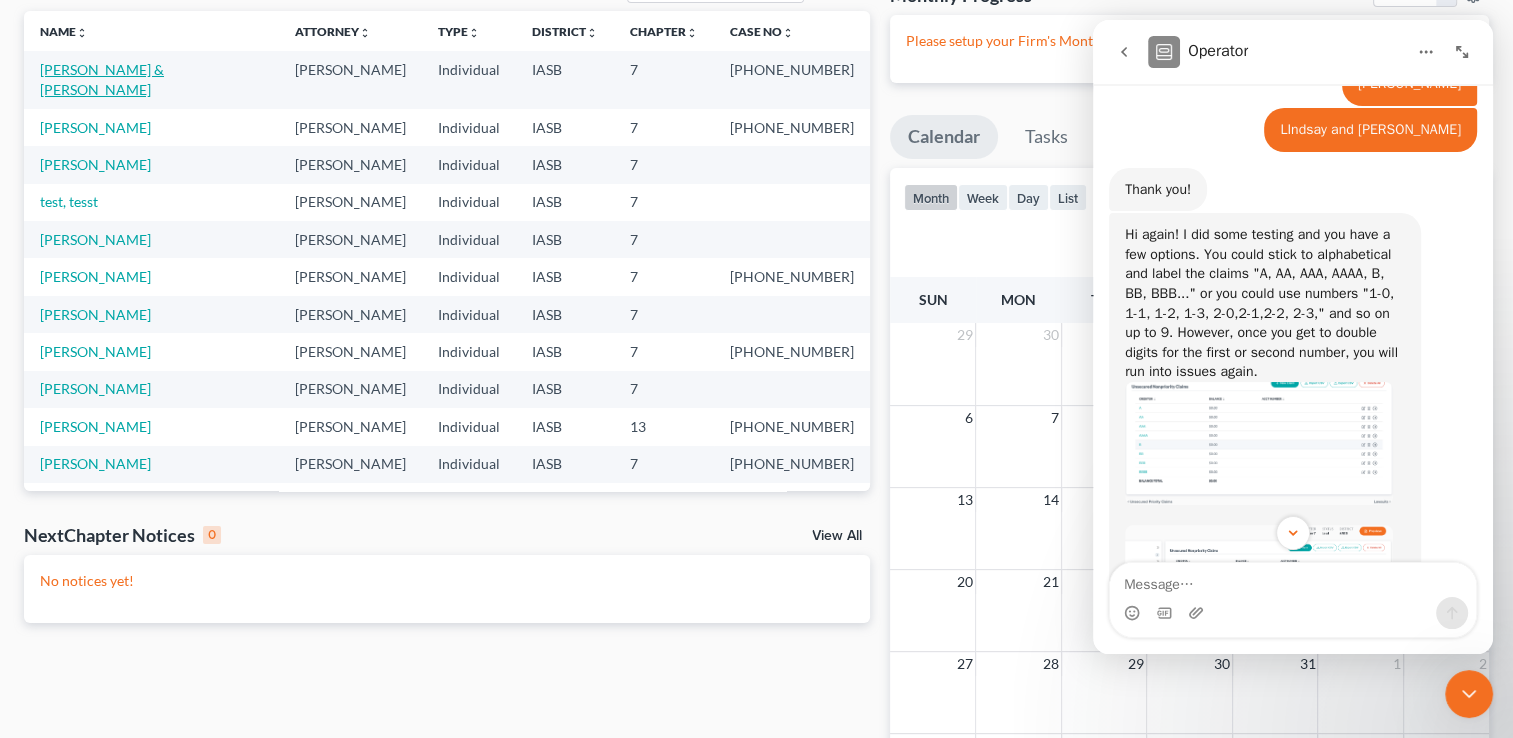 click on "[PERSON_NAME] & [PERSON_NAME]" at bounding box center [102, 79] 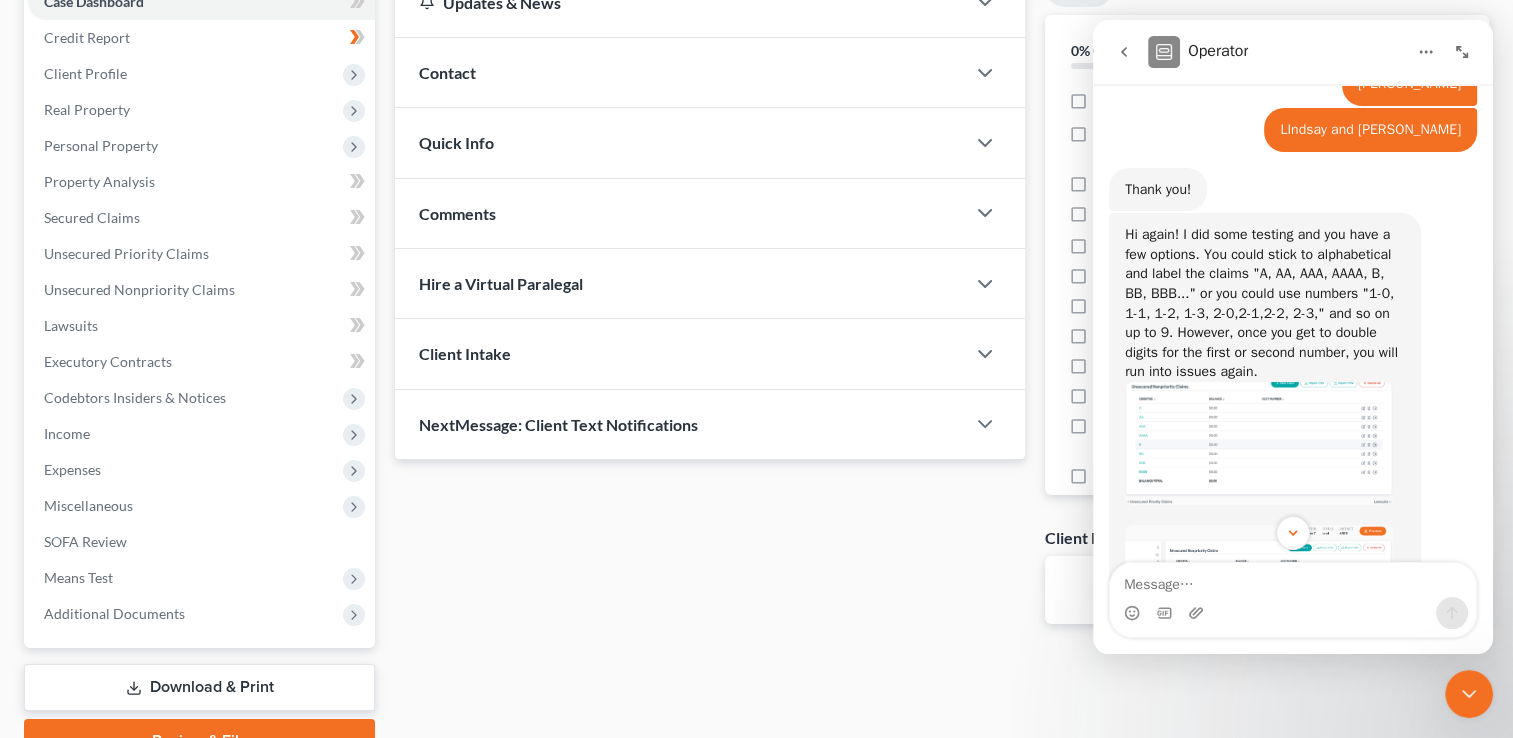 scroll, scrollTop: 245, scrollLeft: 0, axis: vertical 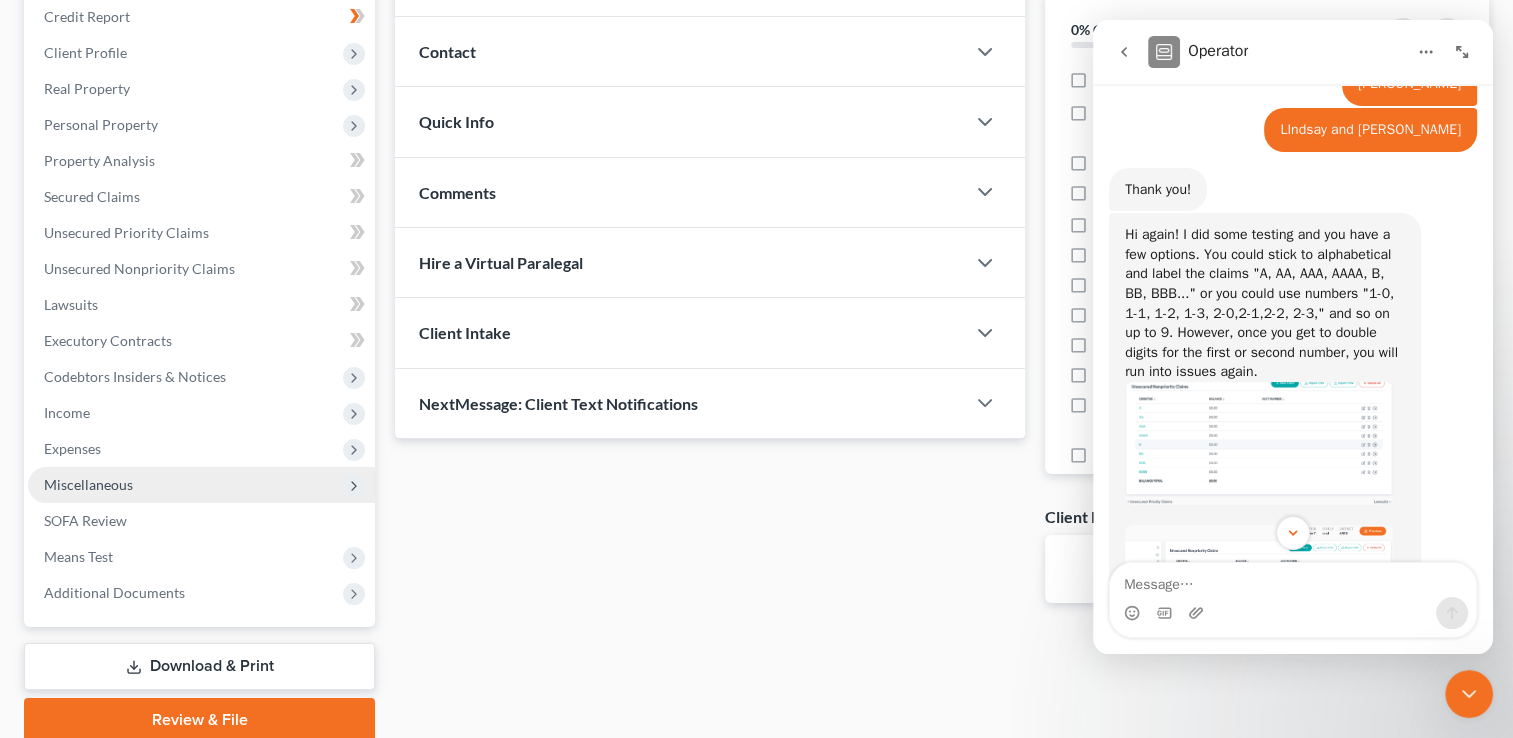 click on "Miscellaneous" at bounding box center [88, 484] 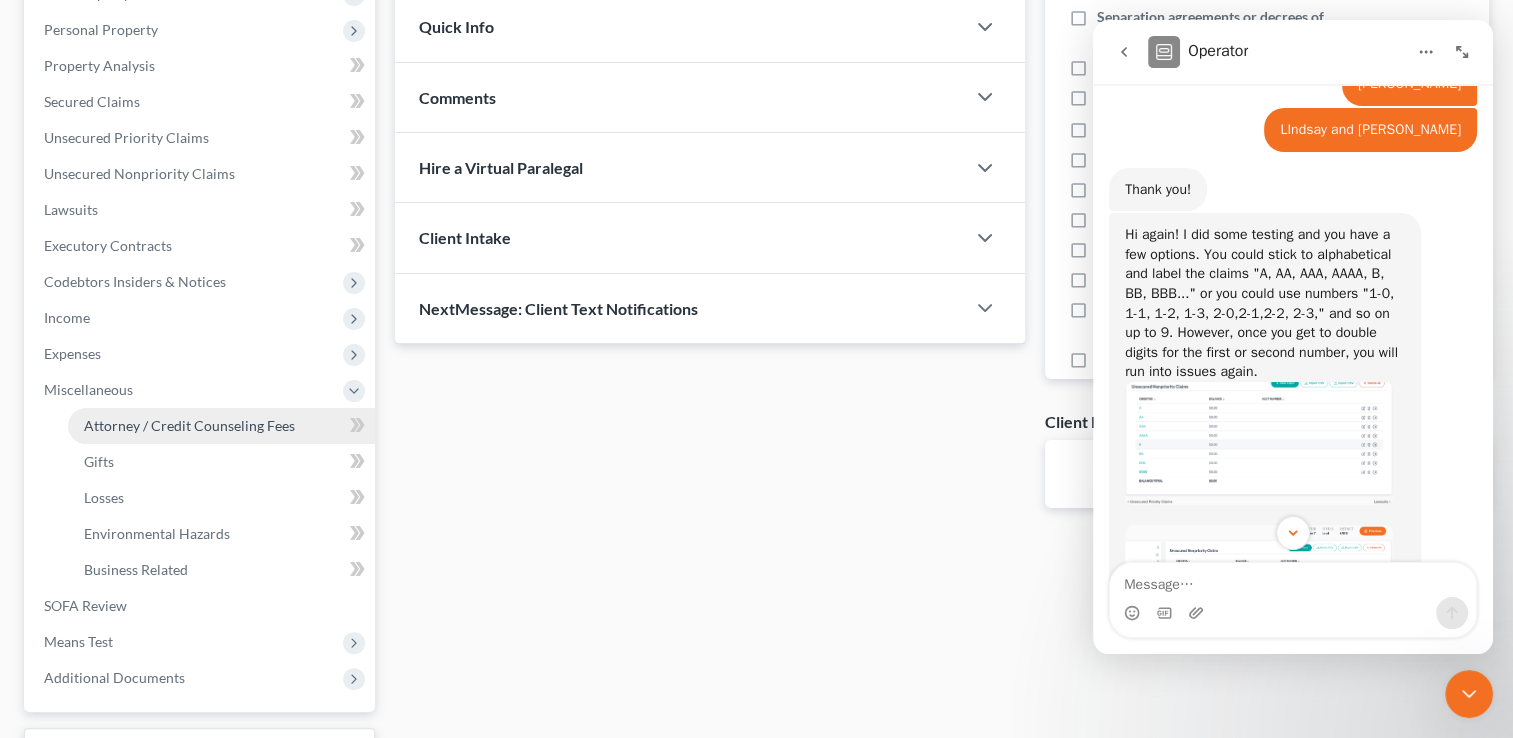 scroll, scrollTop: 503, scrollLeft: 0, axis: vertical 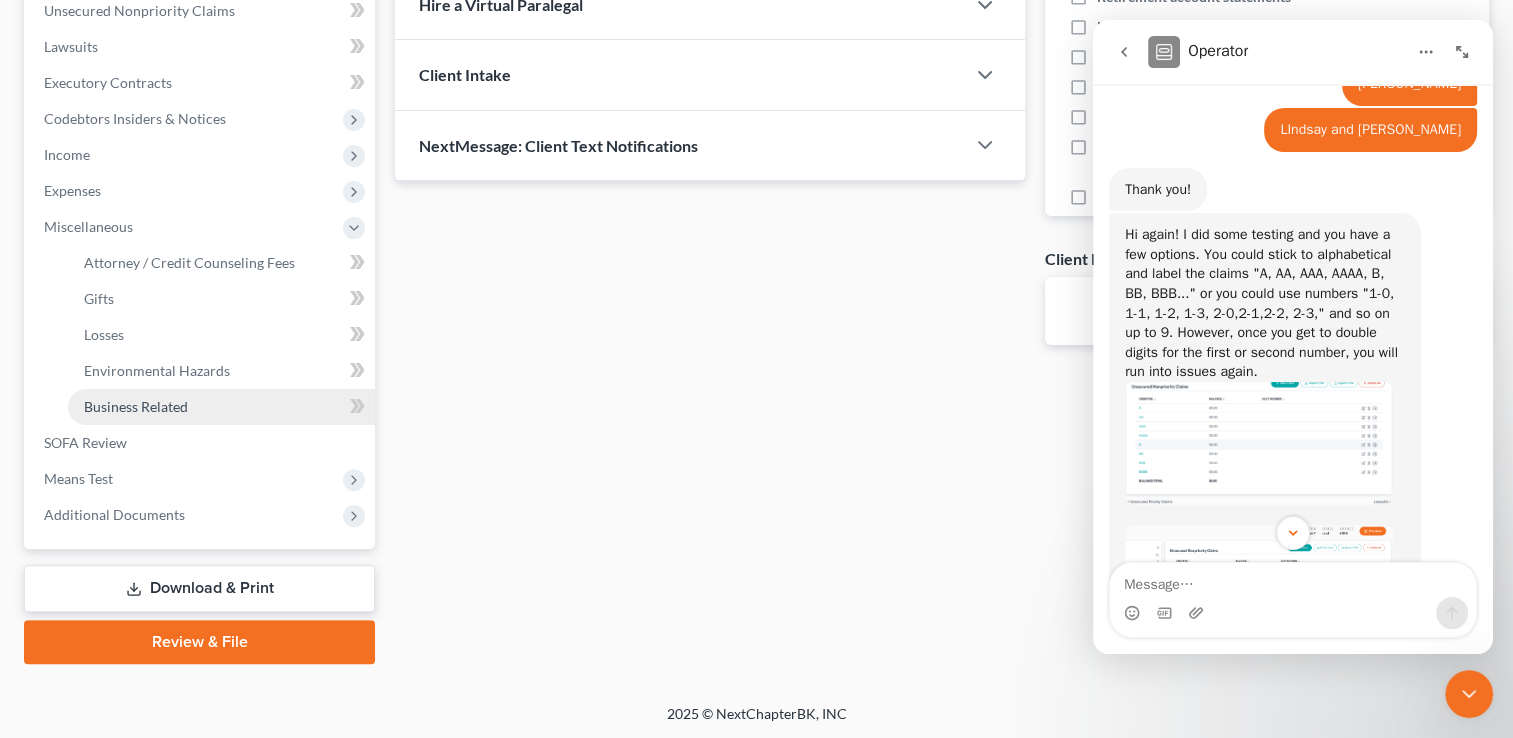 click on "Business Related" at bounding box center (136, 406) 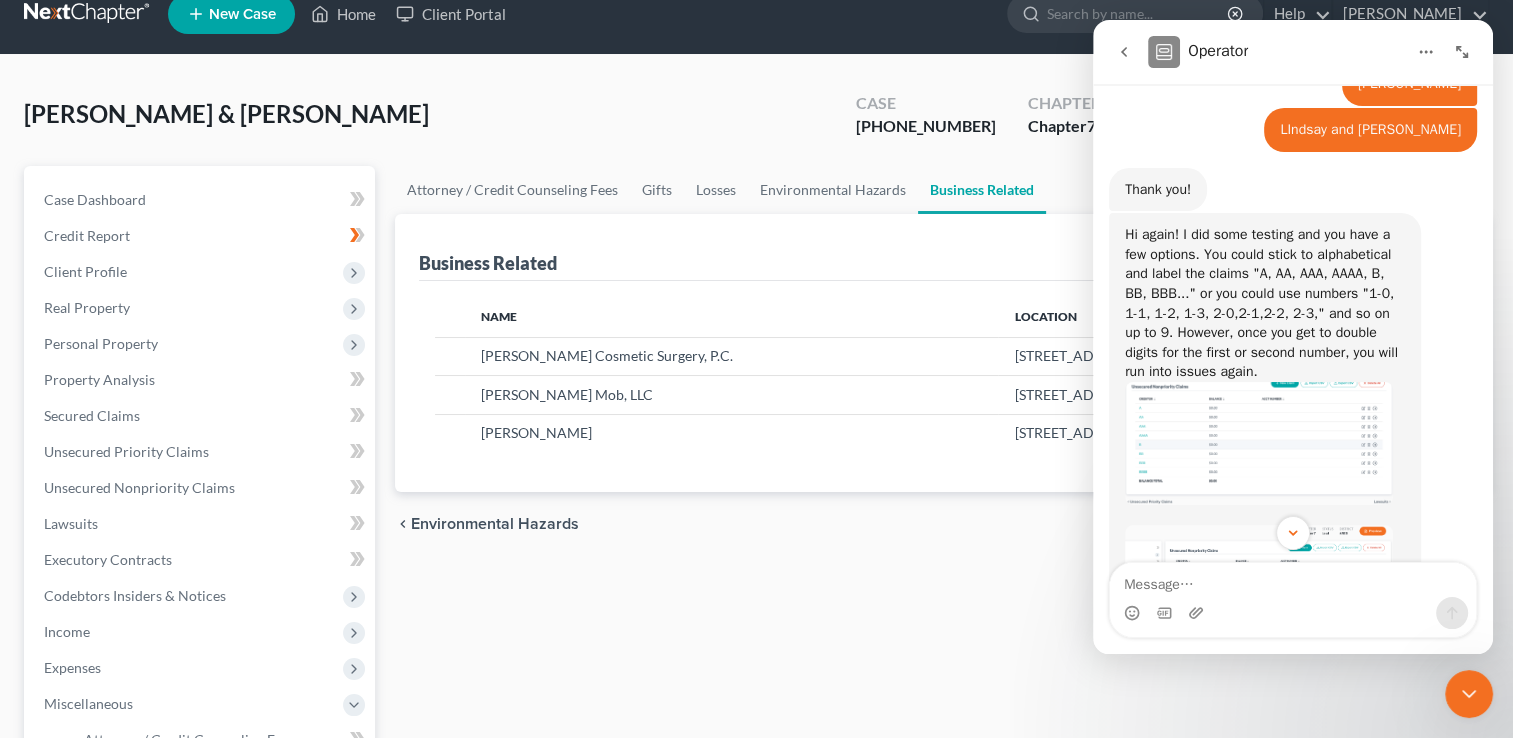 scroll, scrollTop: 0, scrollLeft: 0, axis: both 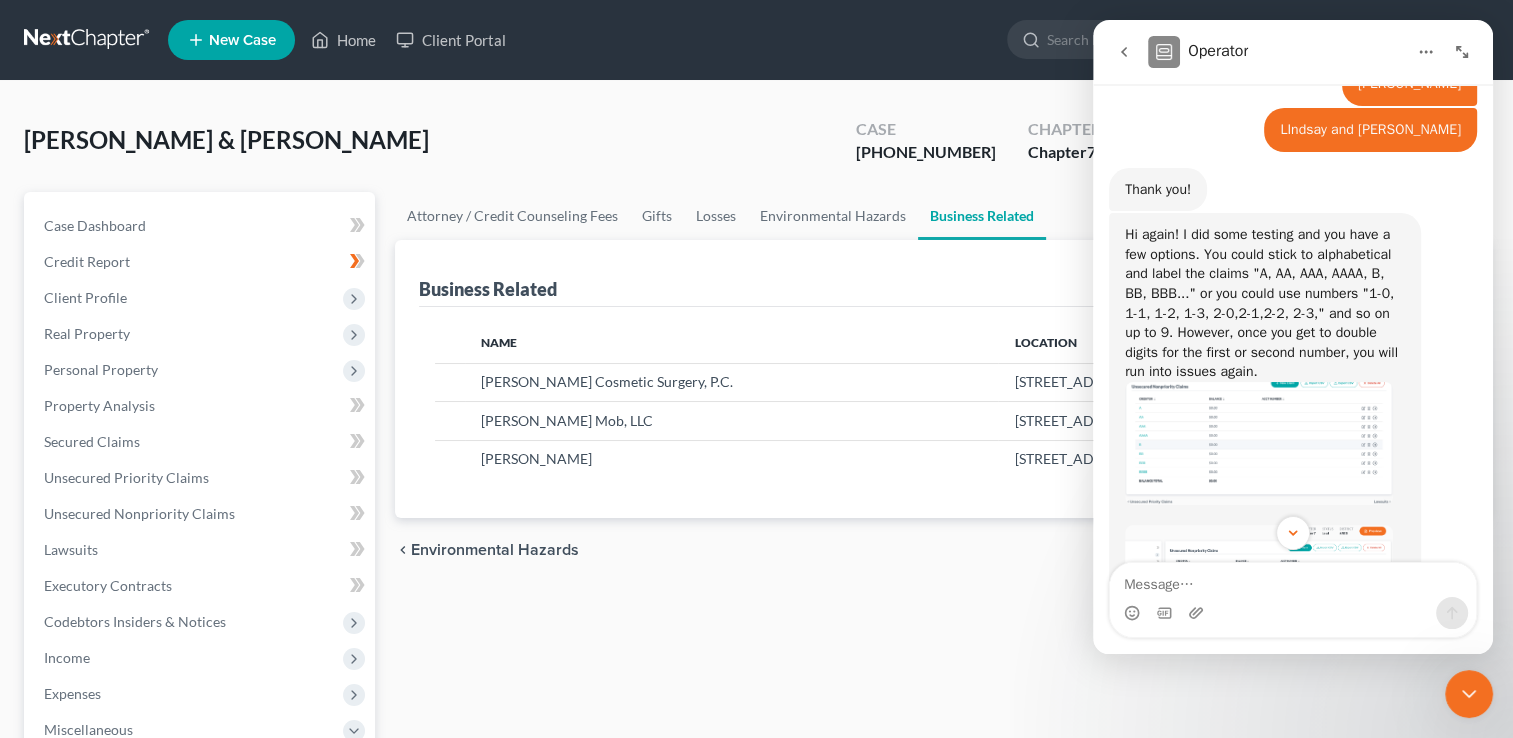 click 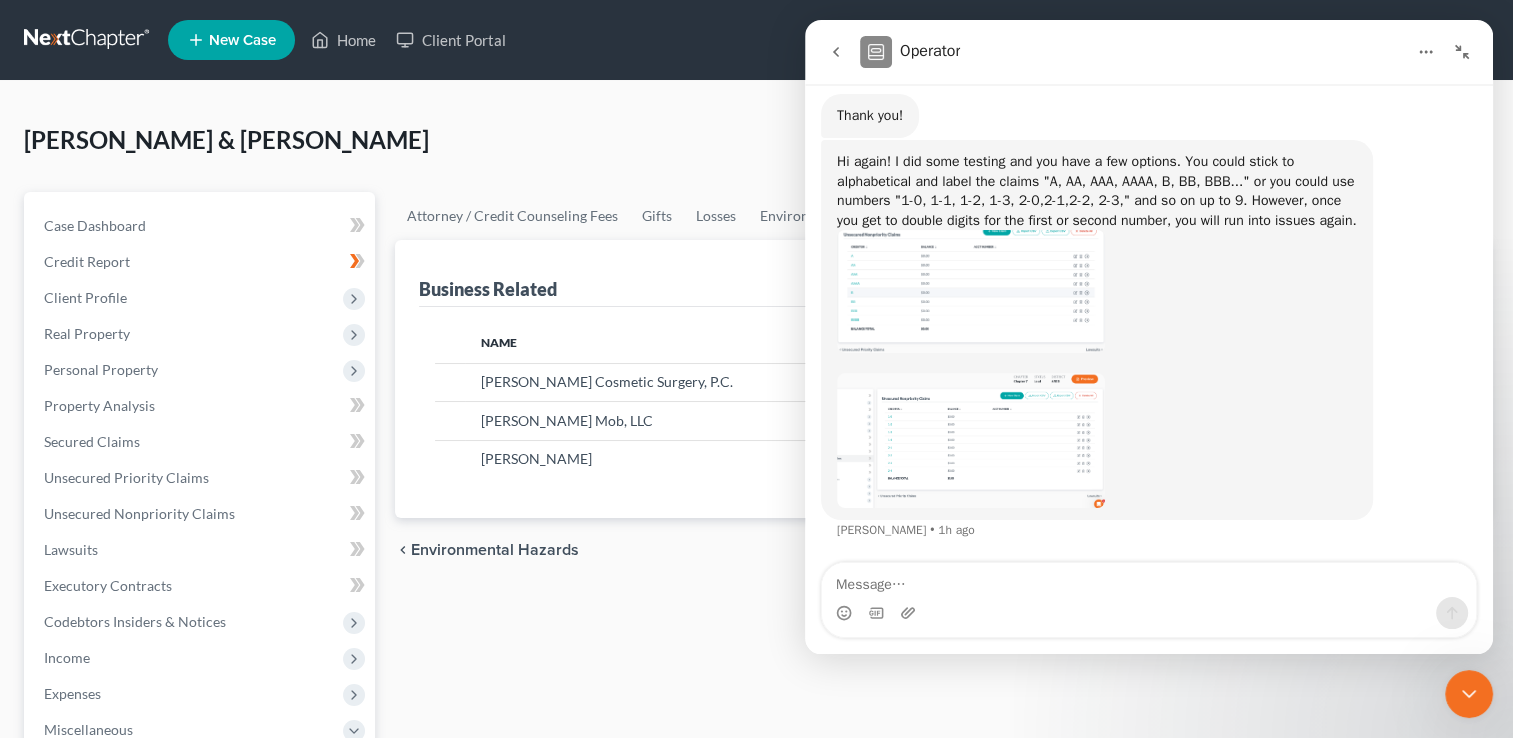 drag, startPoint x: 1177, startPoint y: 56, endPoint x: 1466, endPoint y: 55, distance: 289.00174 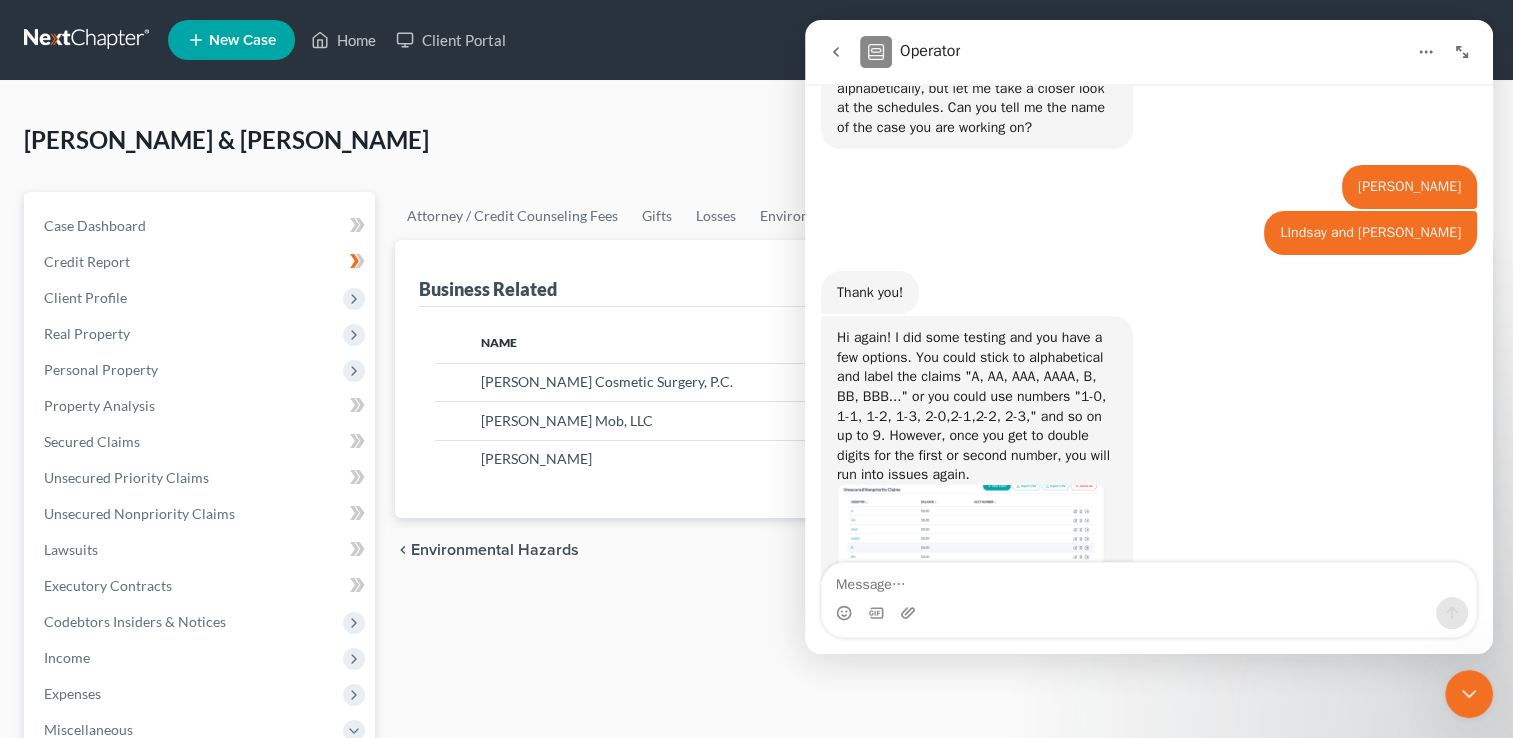scroll, scrollTop: 664, scrollLeft: 0, axis: vertical 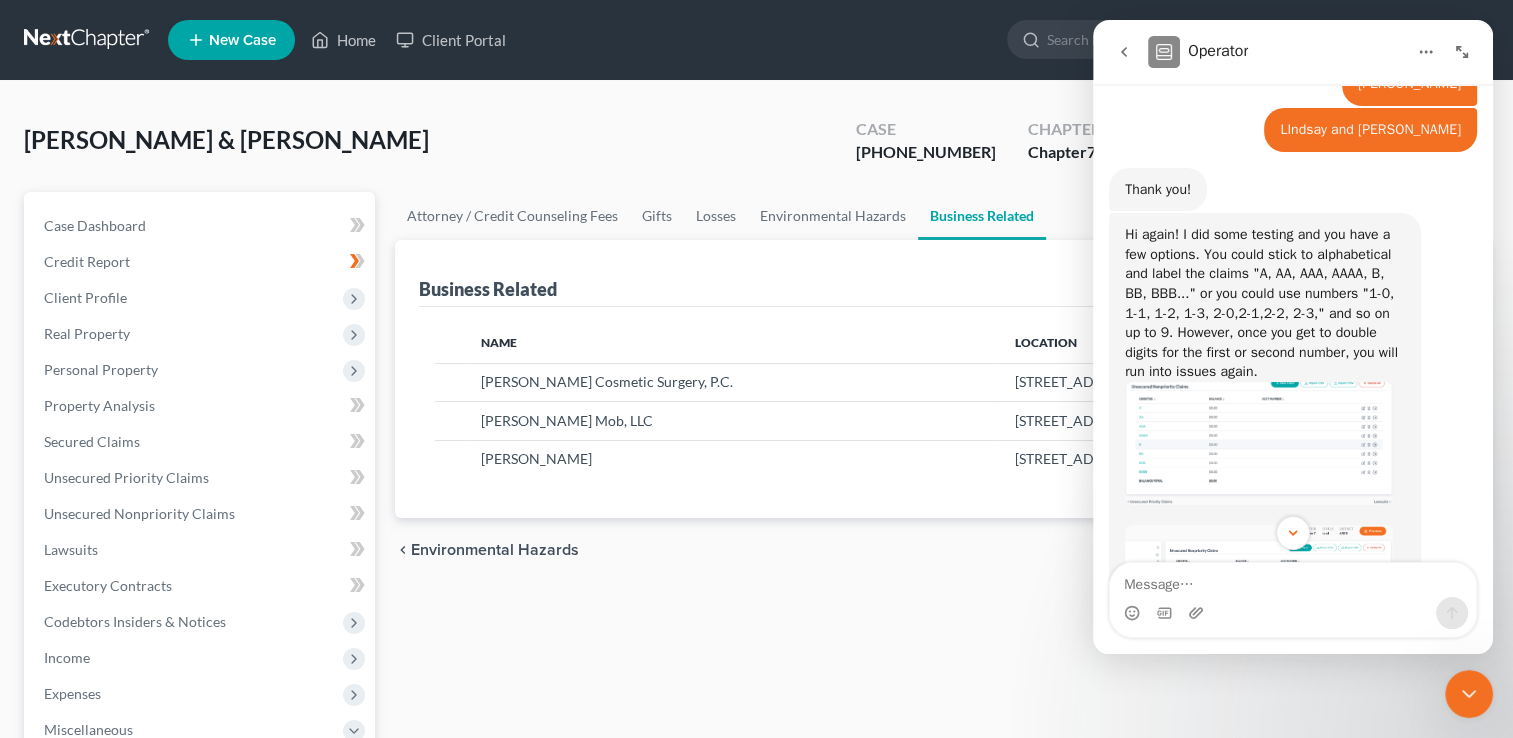 click at bounding box center [1469, 694] 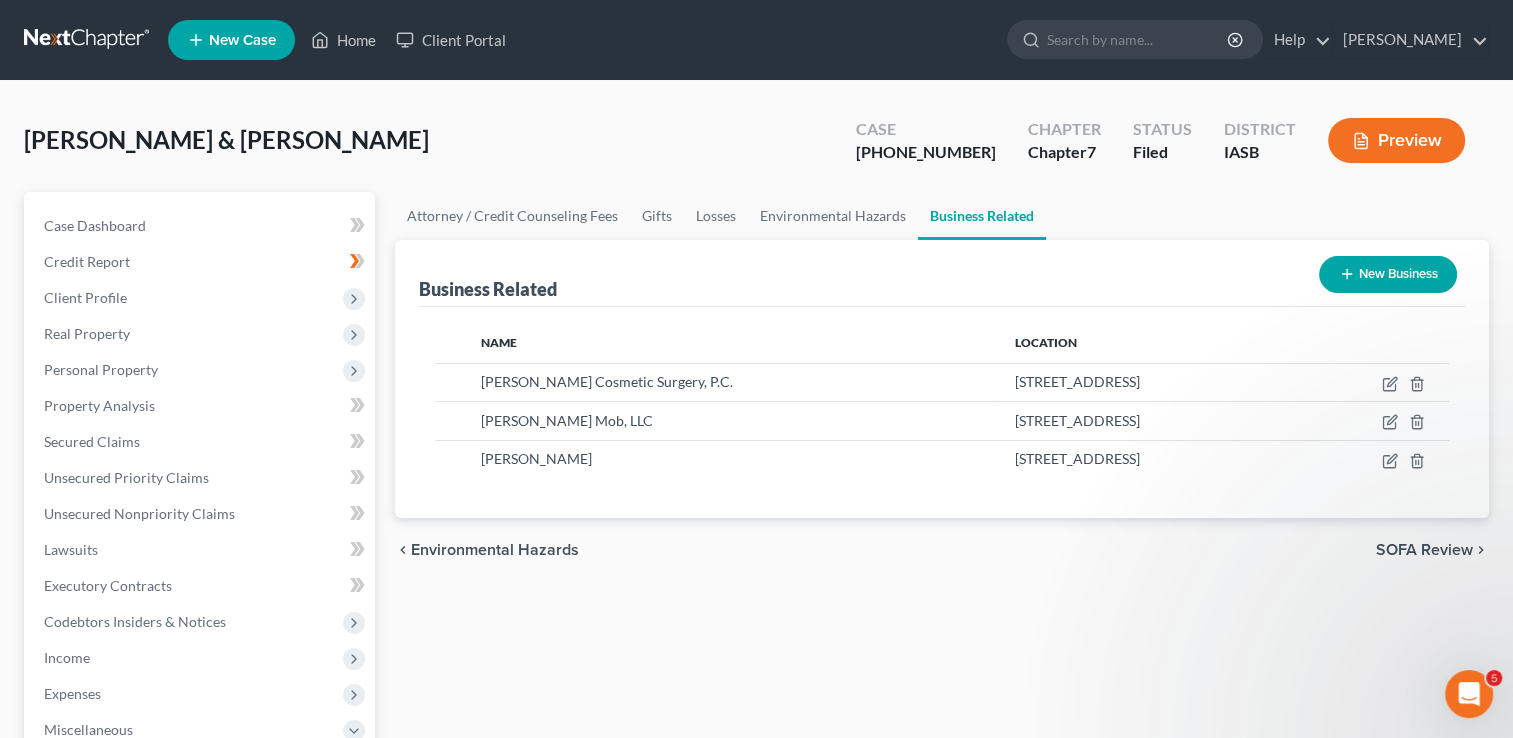 scroll, scrollTop: 0, scrollLeft: 0, axis: both 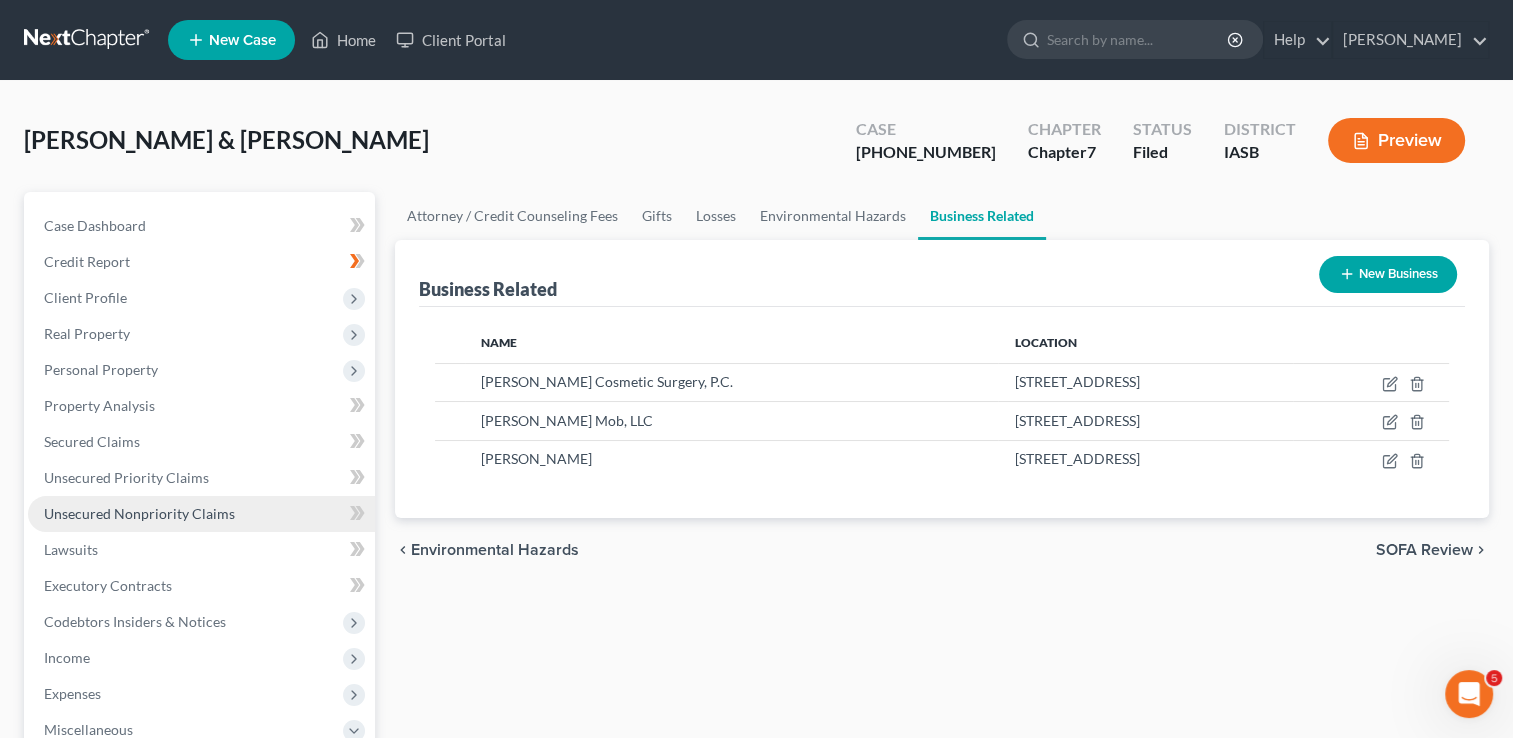 click on "Unsecured Nonpriority Claims" at bounding box center (139, 513) 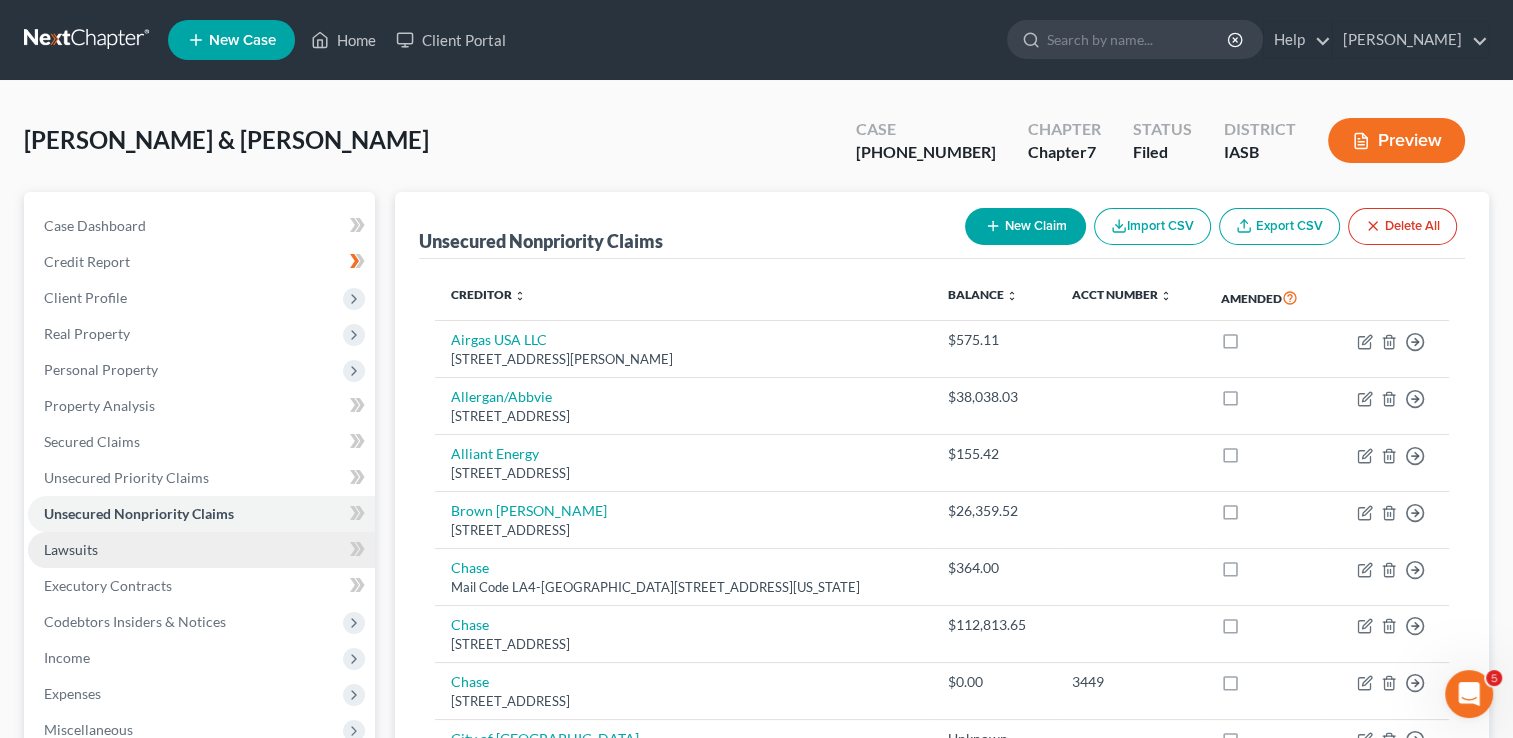 click on "Lawsuits" at bounding box center (71, 549) 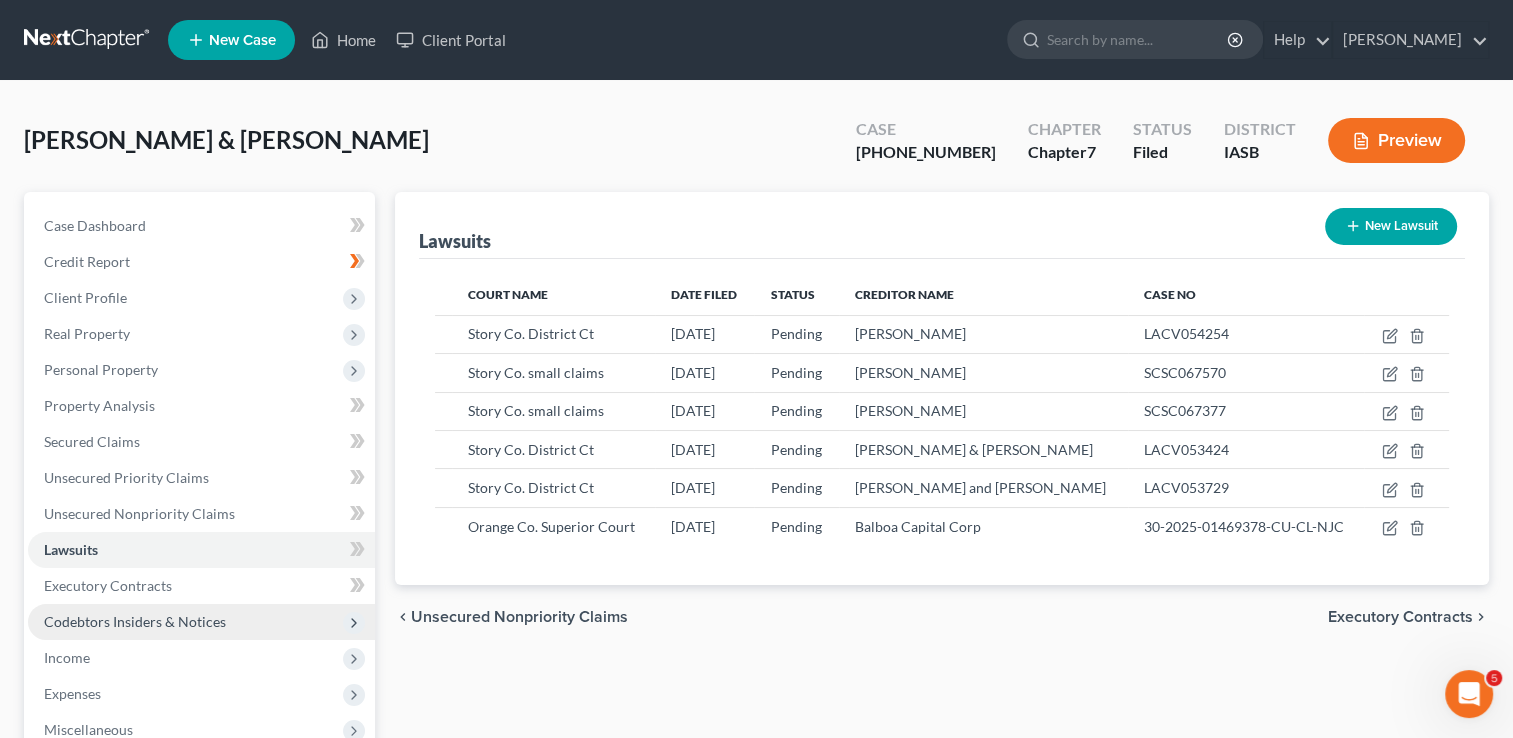 click on "Codebtors Insiders & Notices" at bounding box center [135, 621] 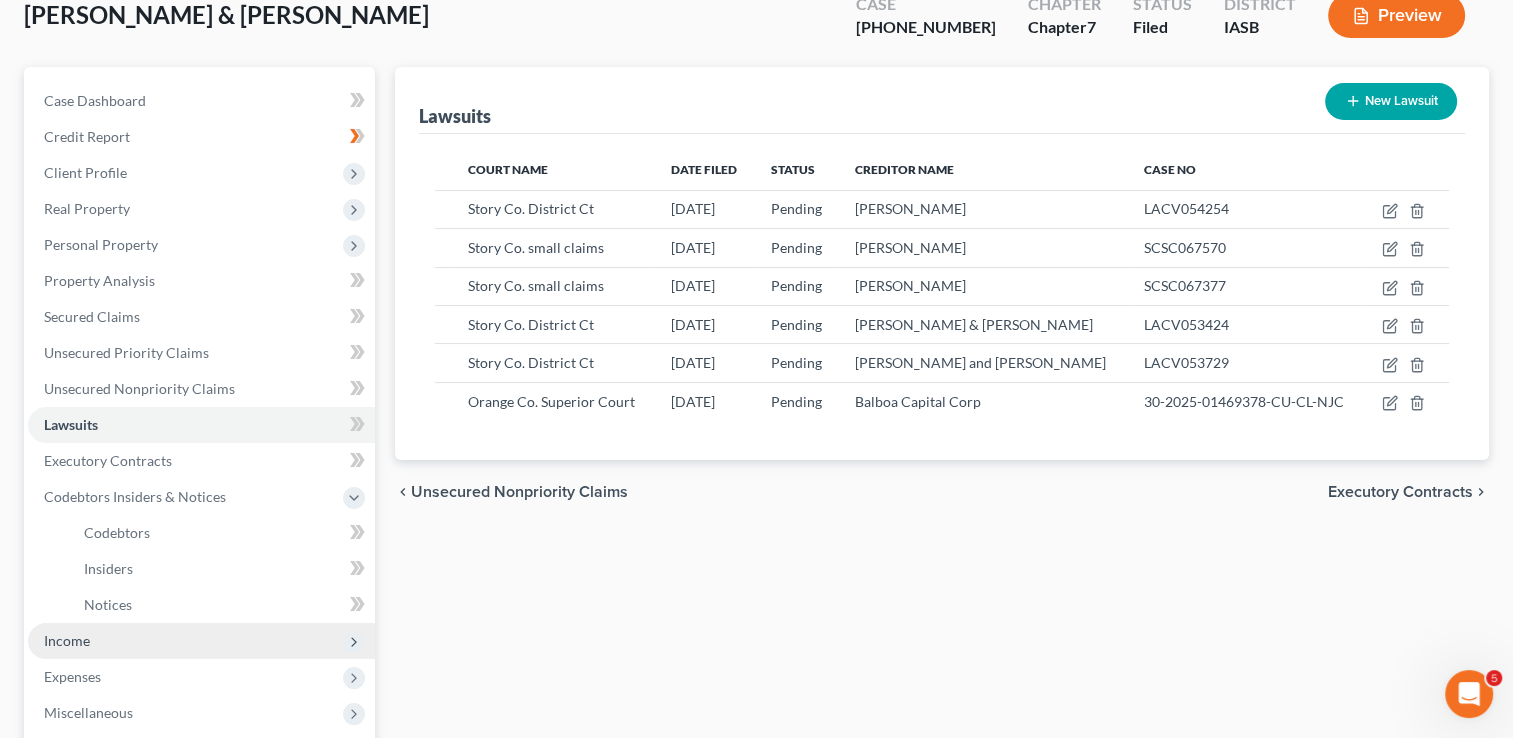 scroll, scrollTop: 266, scrollLeft: 0, axis: vertical 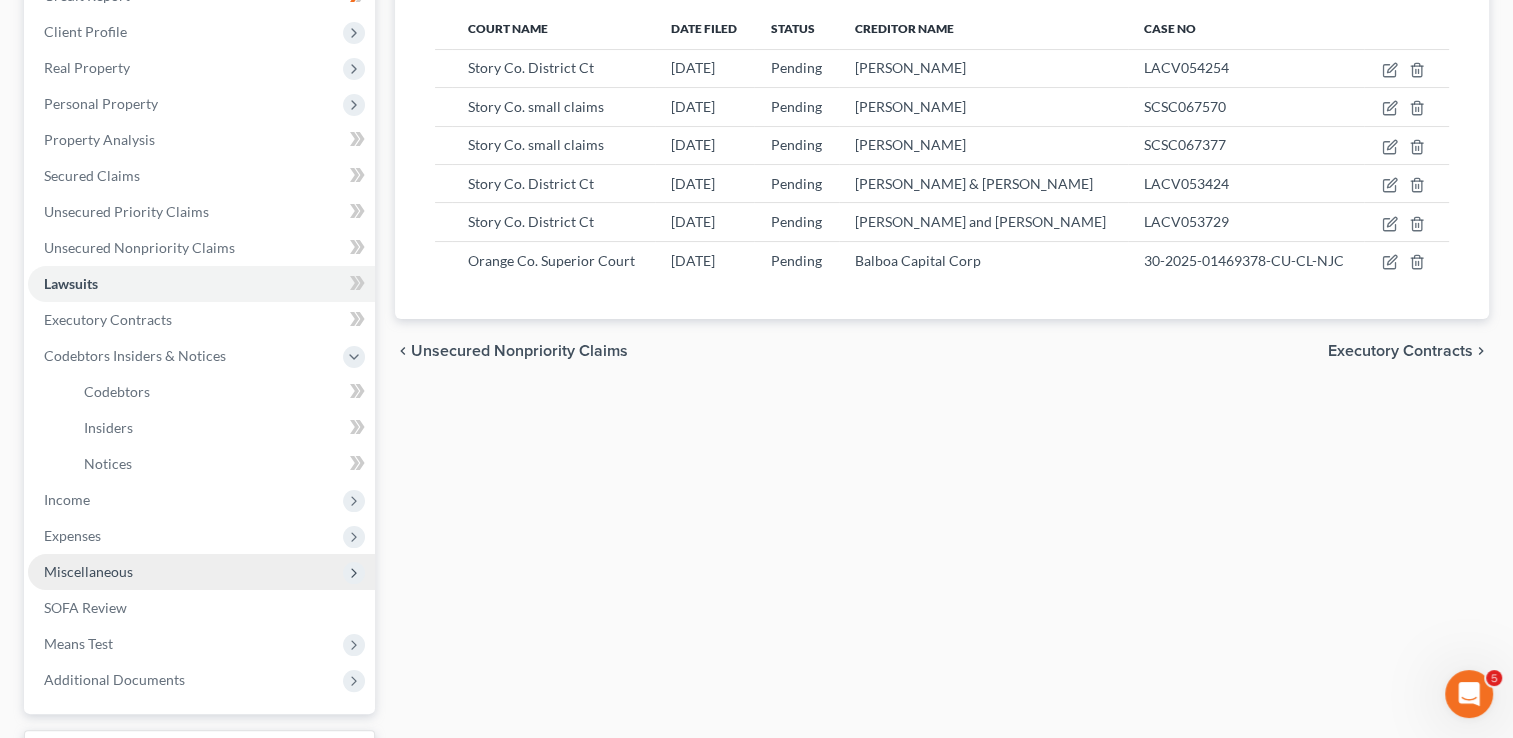 click on "Miscellaneous" at bounding box center (88, 571) 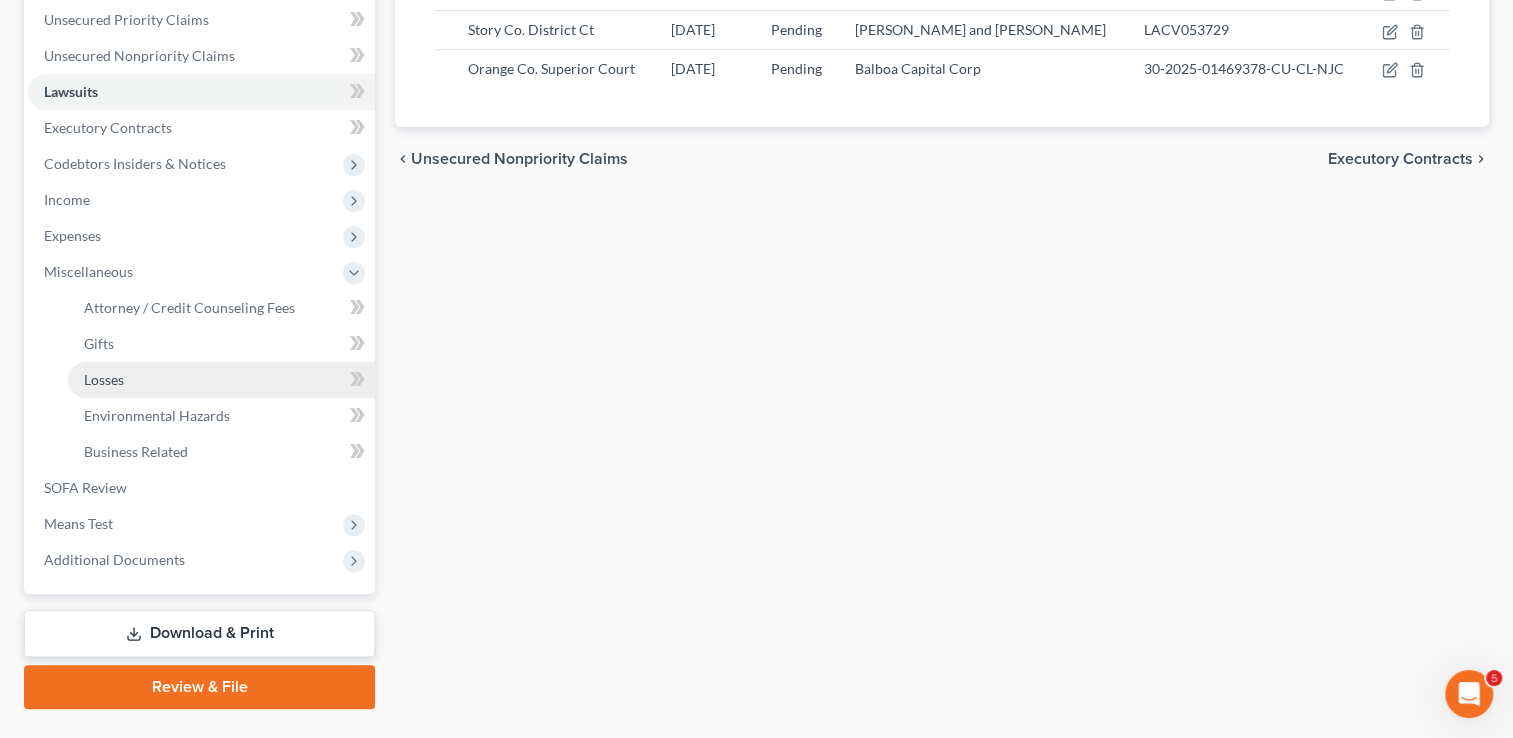 scroll, scrollTop: 503, scrollLeft: 0, axis: vertical 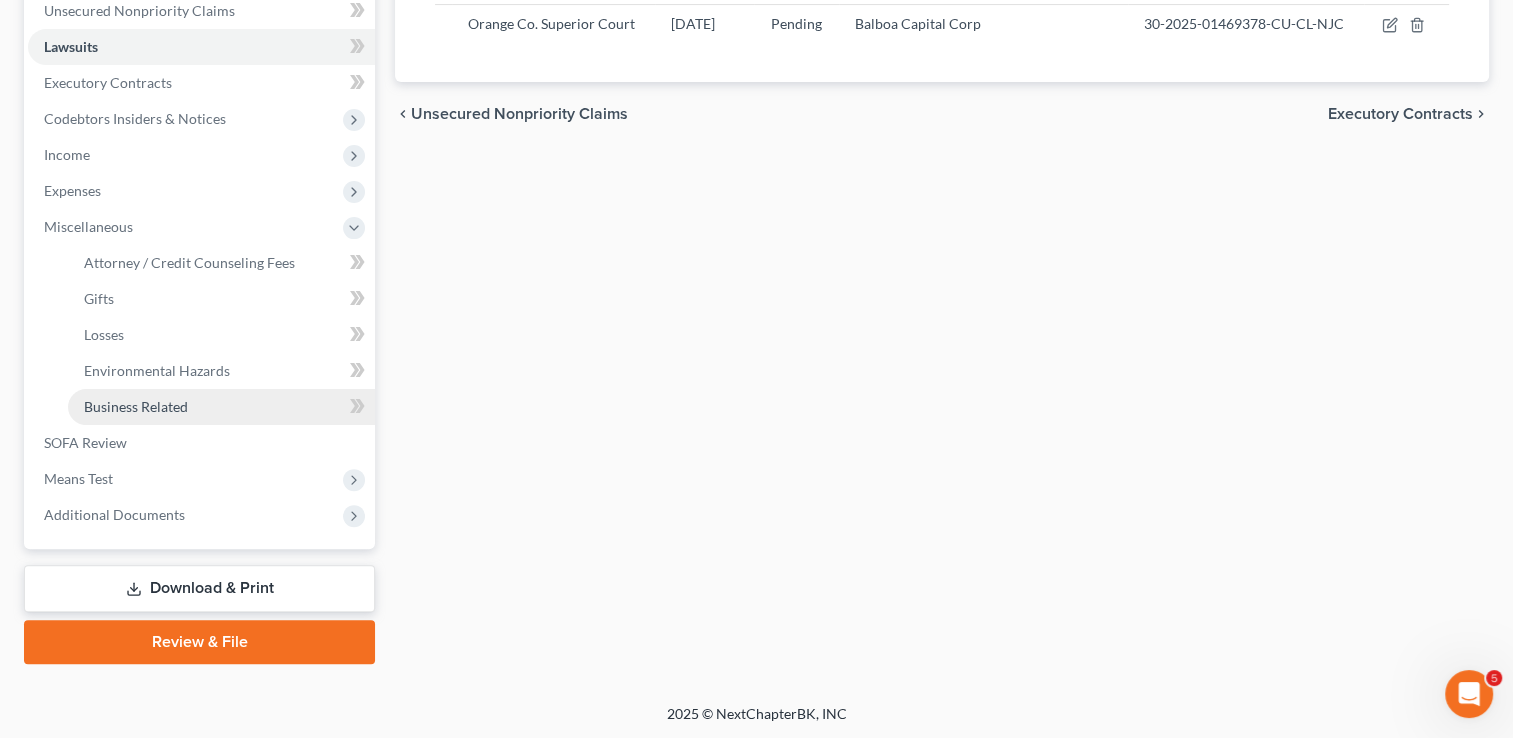 click on "Business Related" at bounding box center (136, 406) 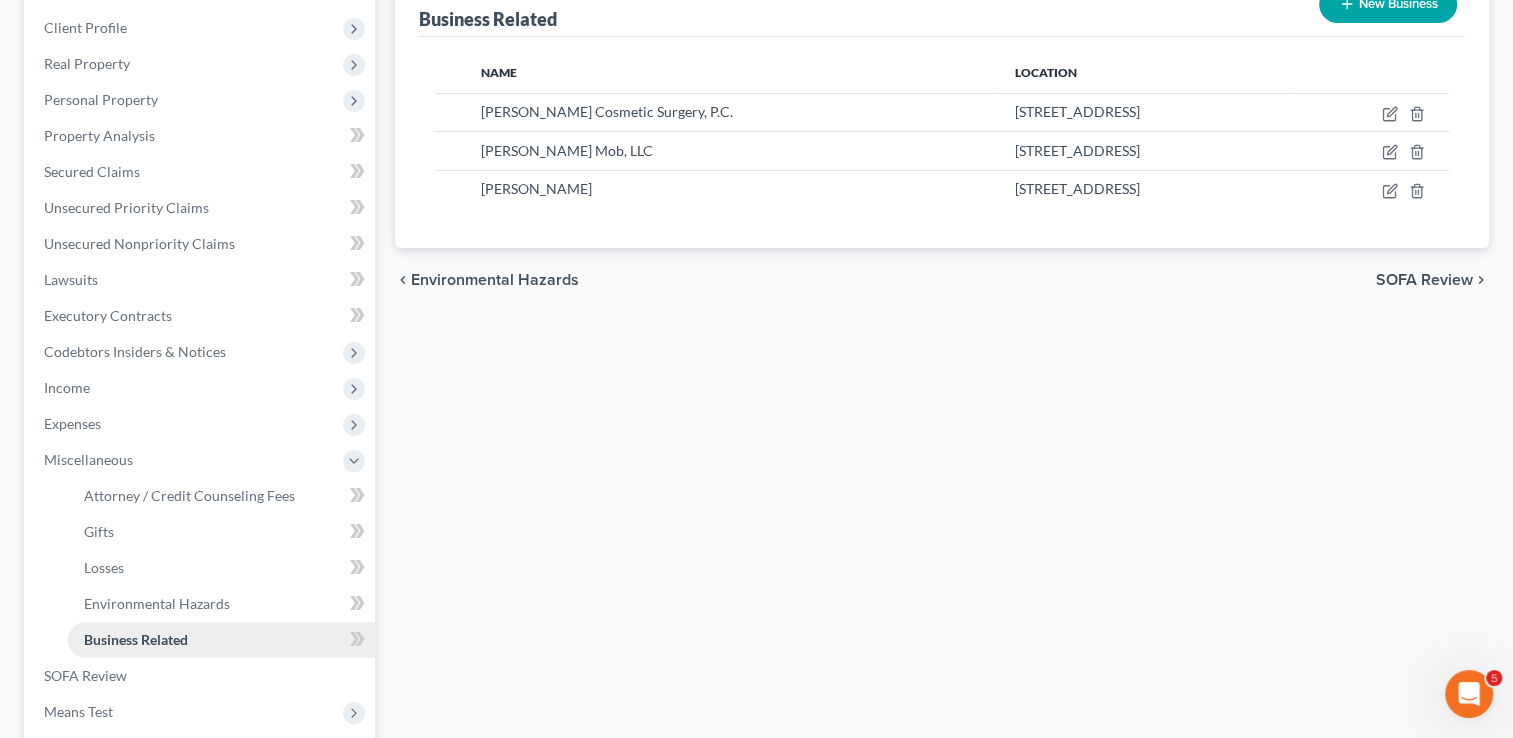 scroll, scrollTop: 0, scrollLeft: 0, axis: both 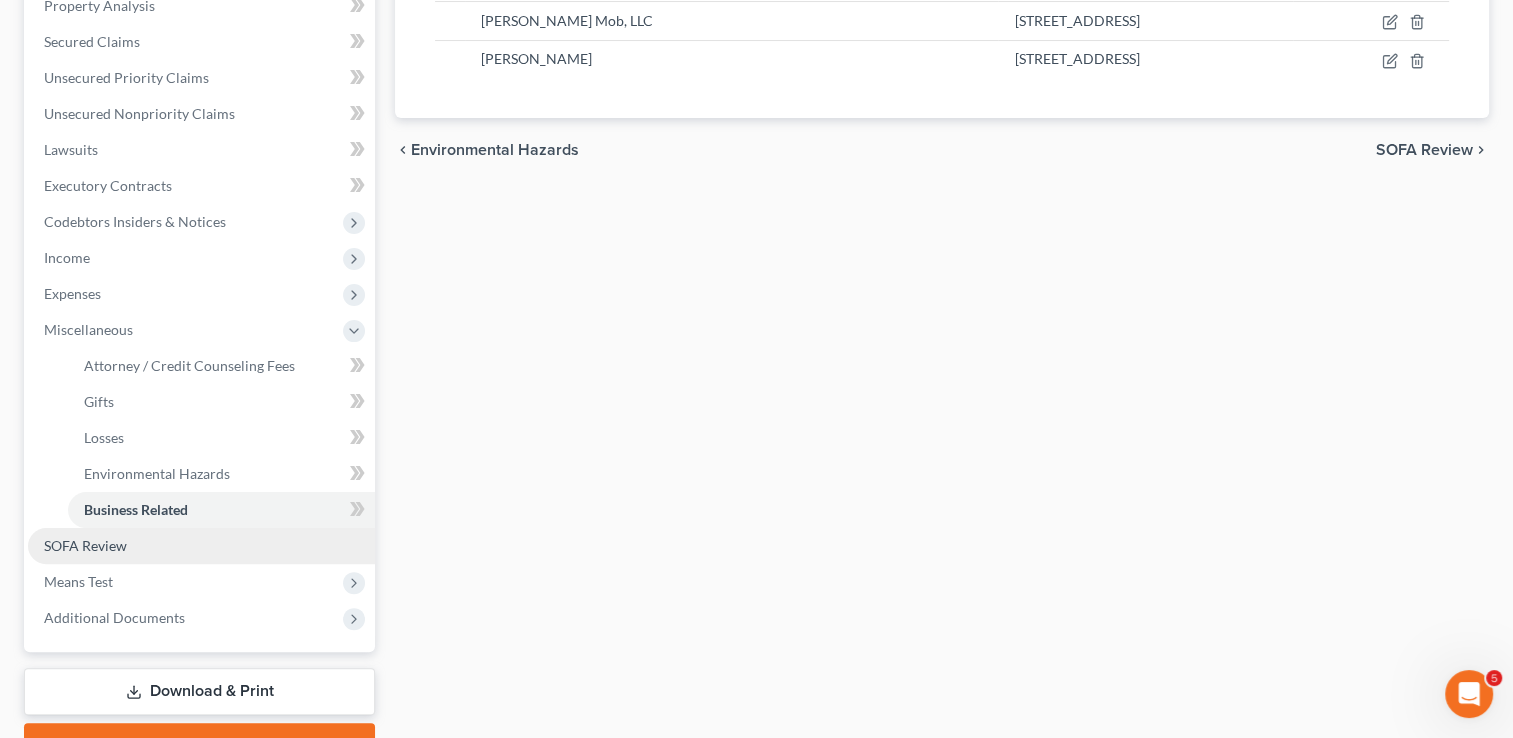 click on "SOFA Review" at bounding box center (85, 545) 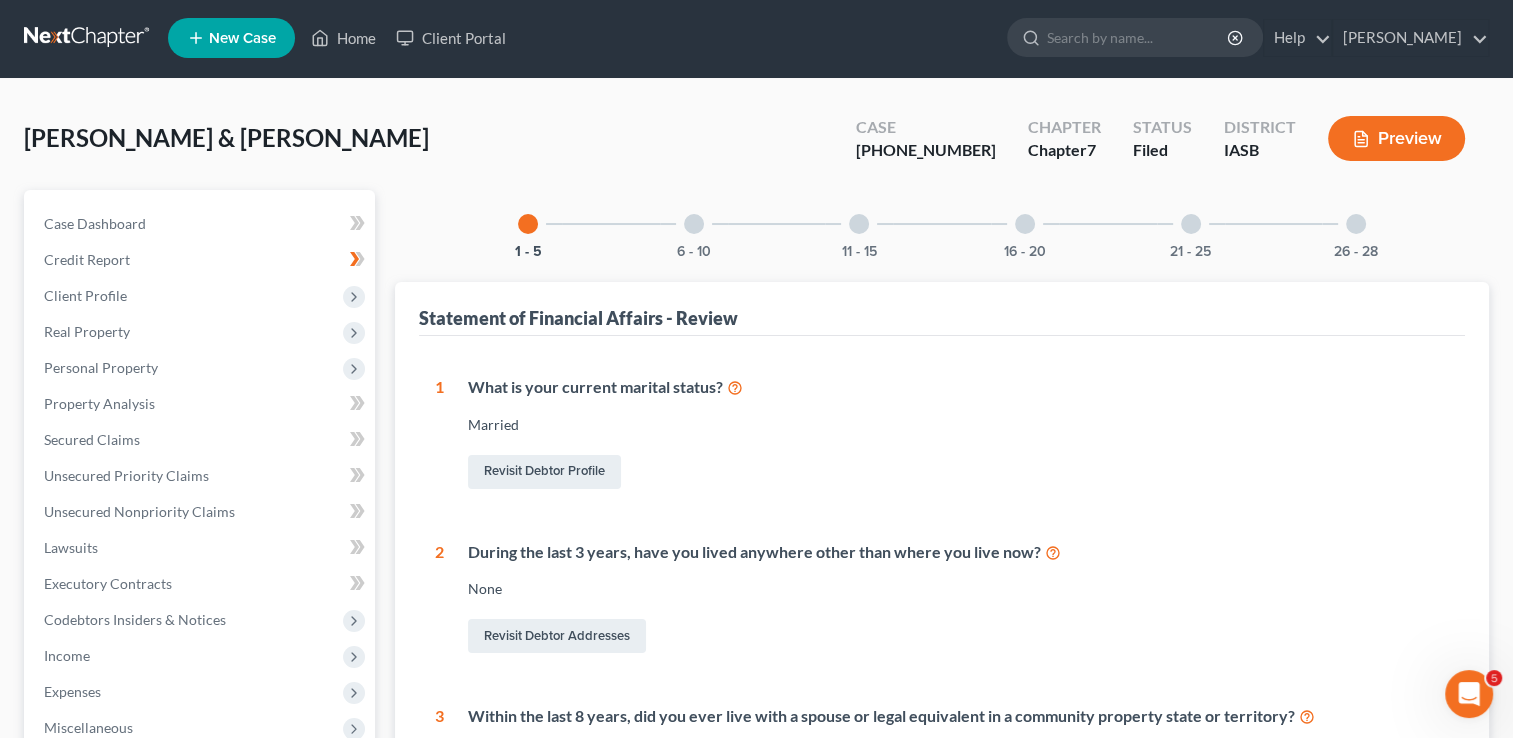 scroll, scrollTop: 0, scrollLeft: 0, axis: both 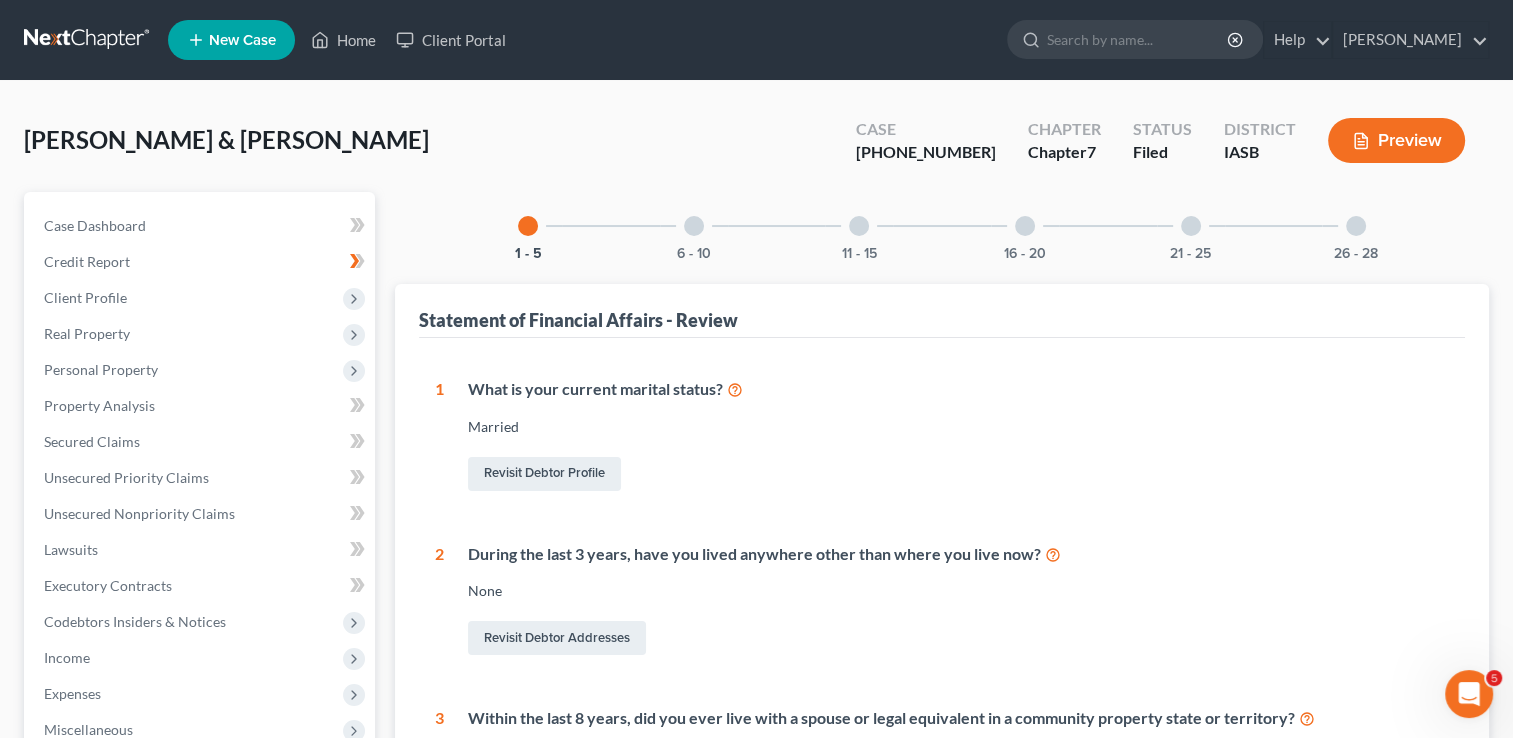 click on "26 - 28" at bounding box center [1356, 226] 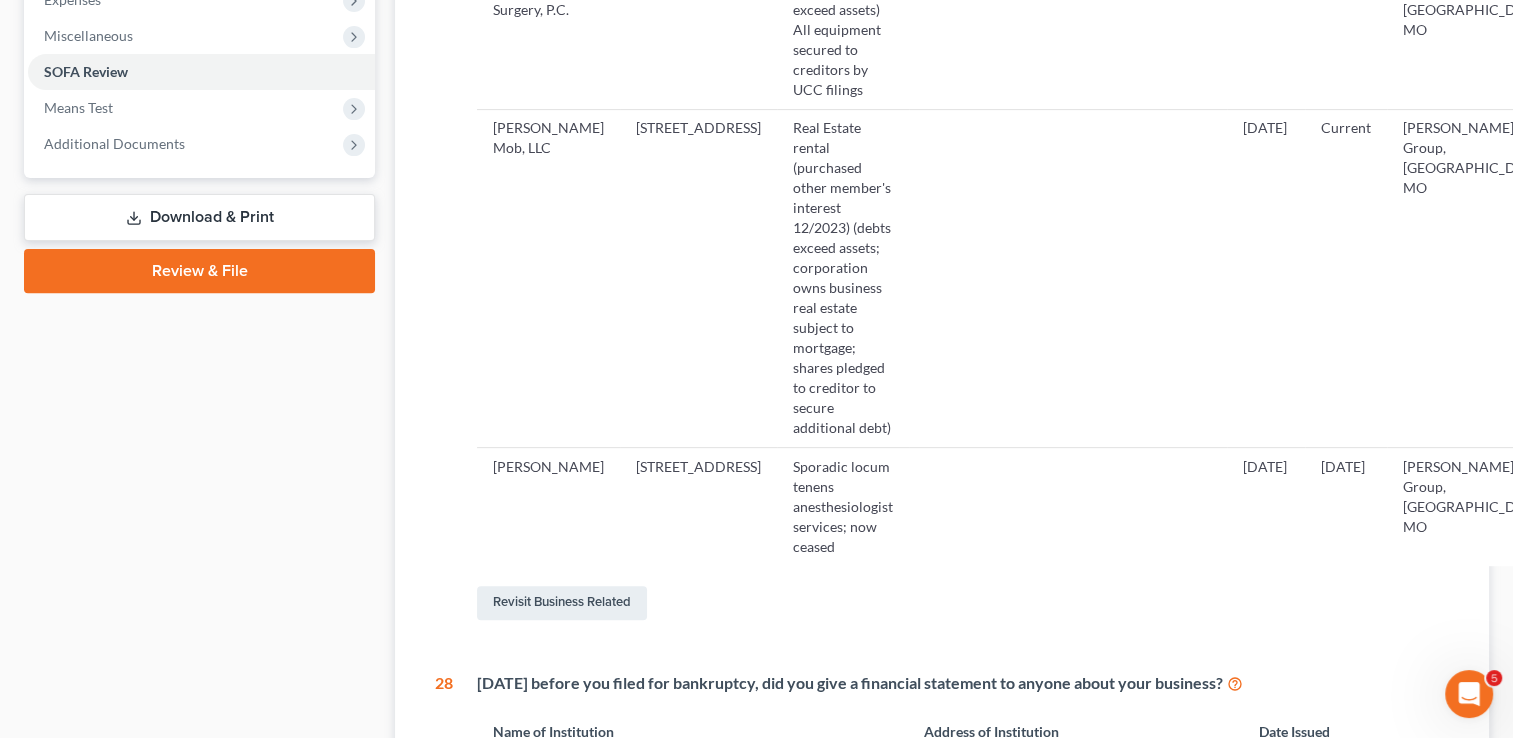 scroll, scrollTop: 715, scrollLeft: 0, axis: vertical 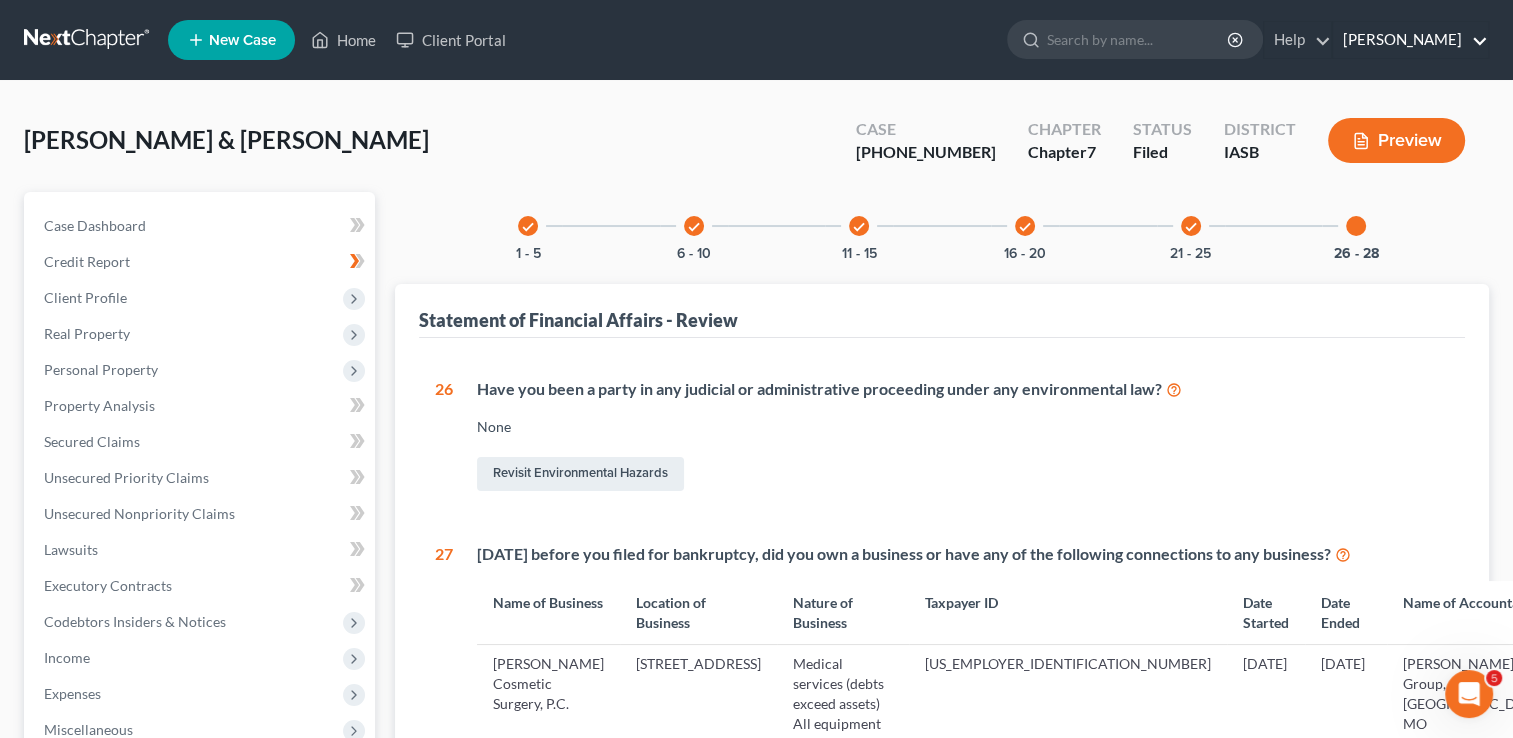 click on "[PERSON_NAME]" at bounding box center (1410, 40) 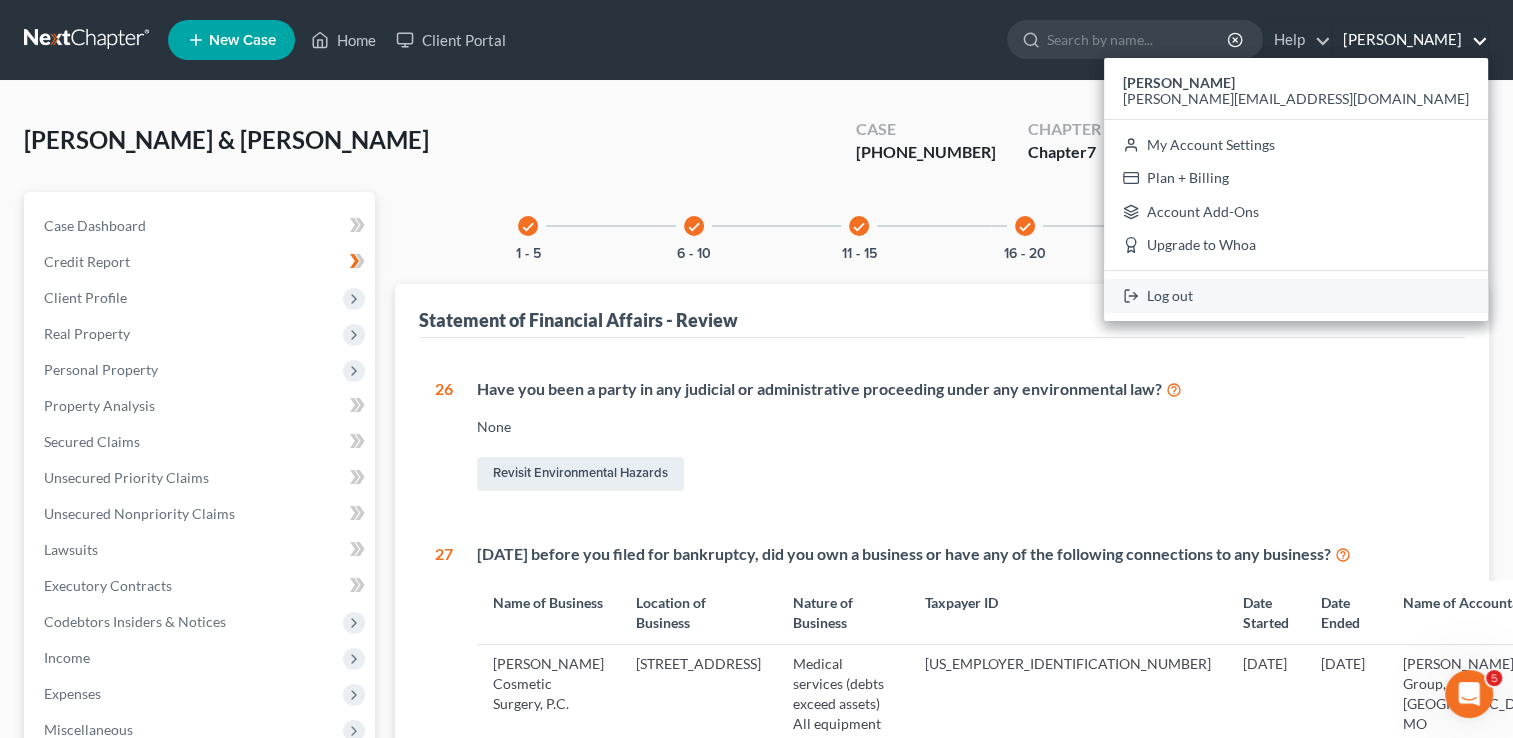 click on "Log out" at bounding box center (1296, 296) 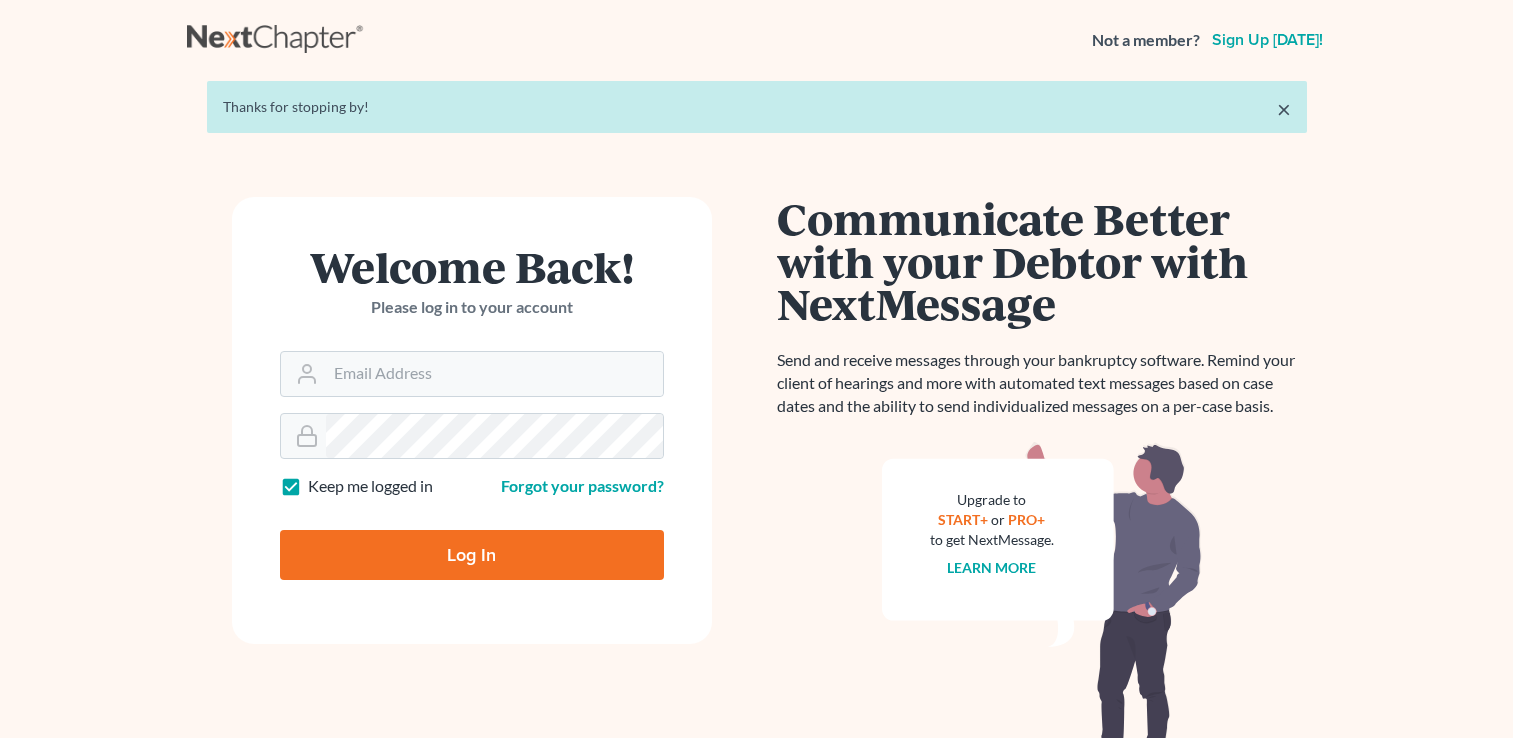 scroll, scrollTop: 0, scrollLeft: 0, axis: both 